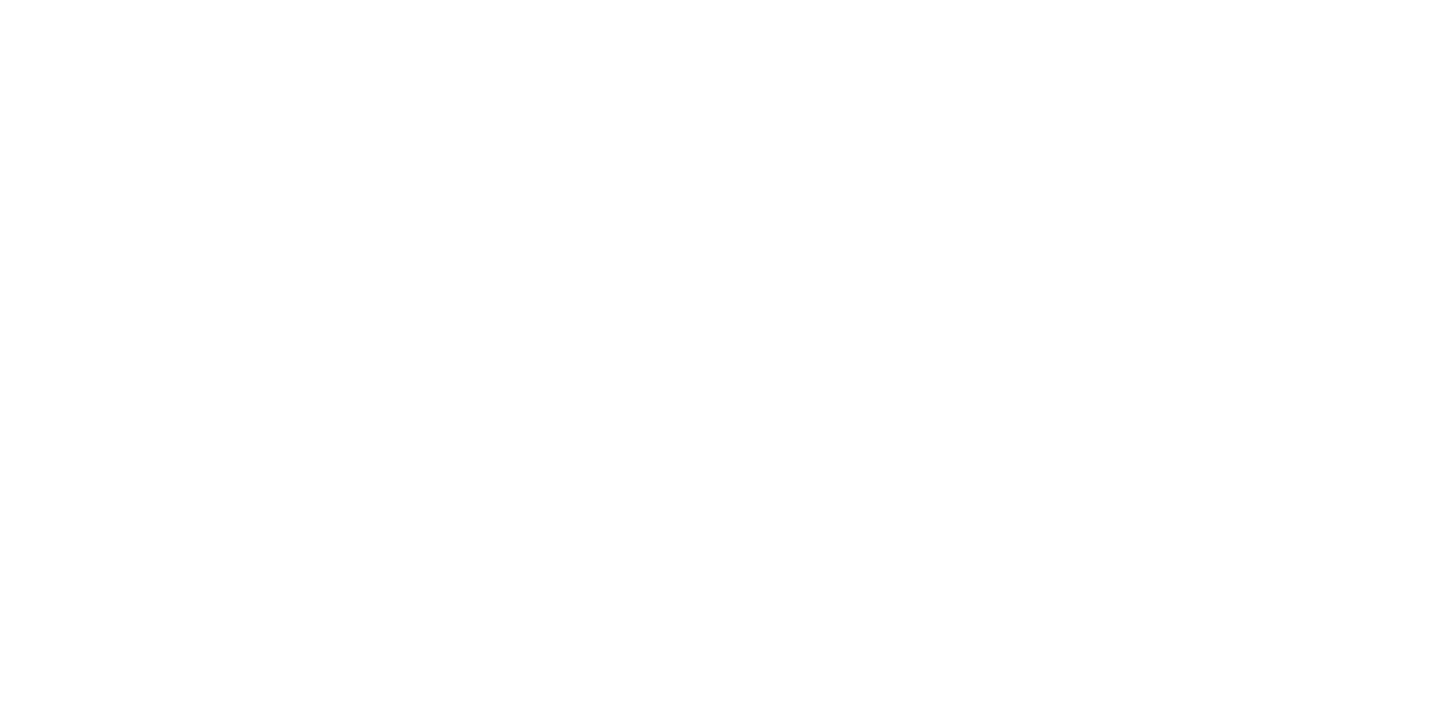 scroll, scrollTop: 0, scrollLeft: 0, axis: both 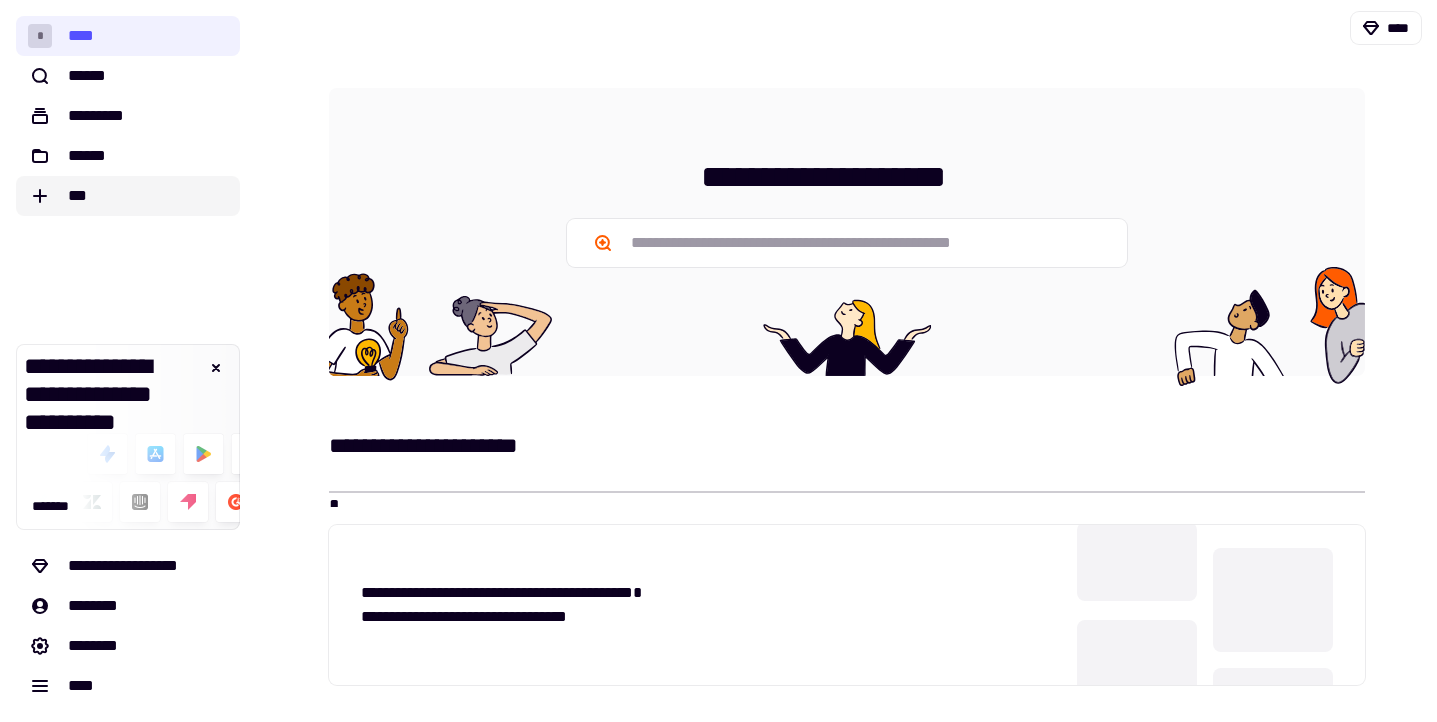 click on "***" 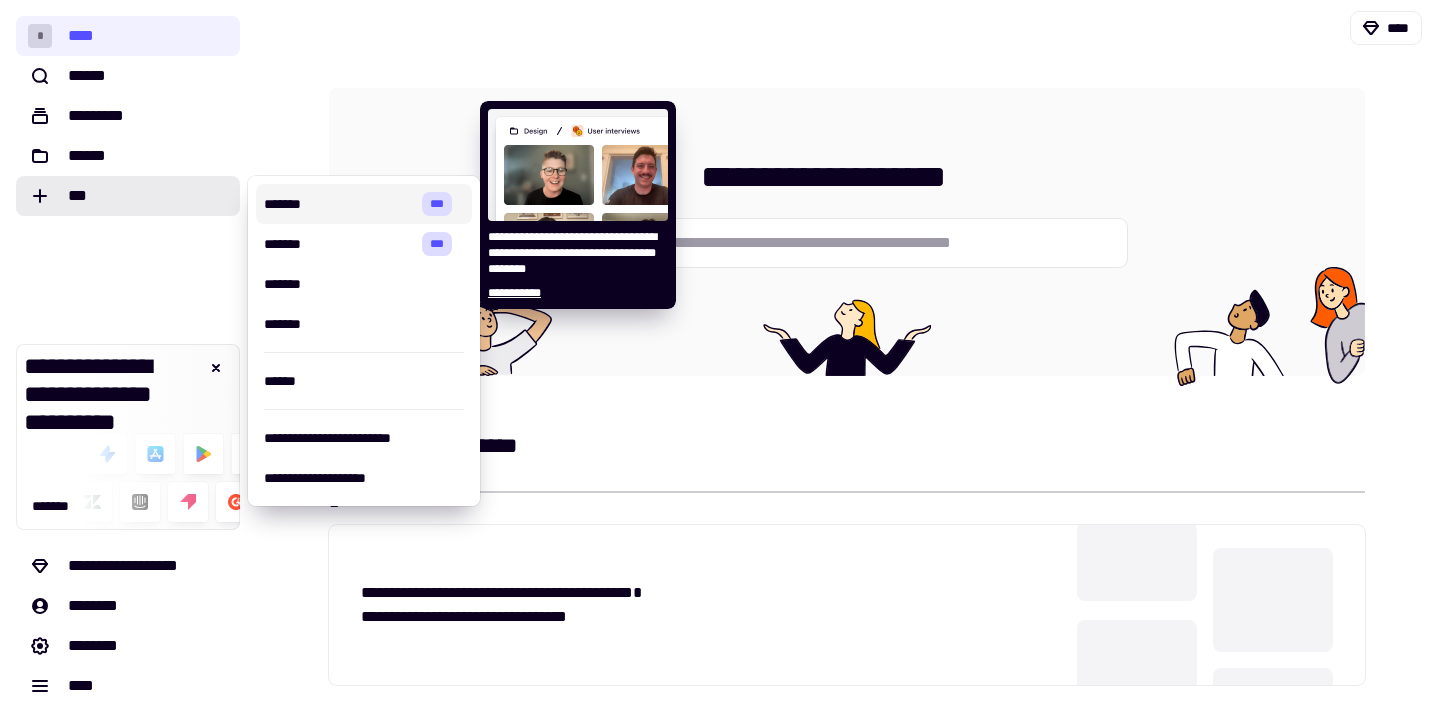 click on "*******" at bounding box center [339, 204] 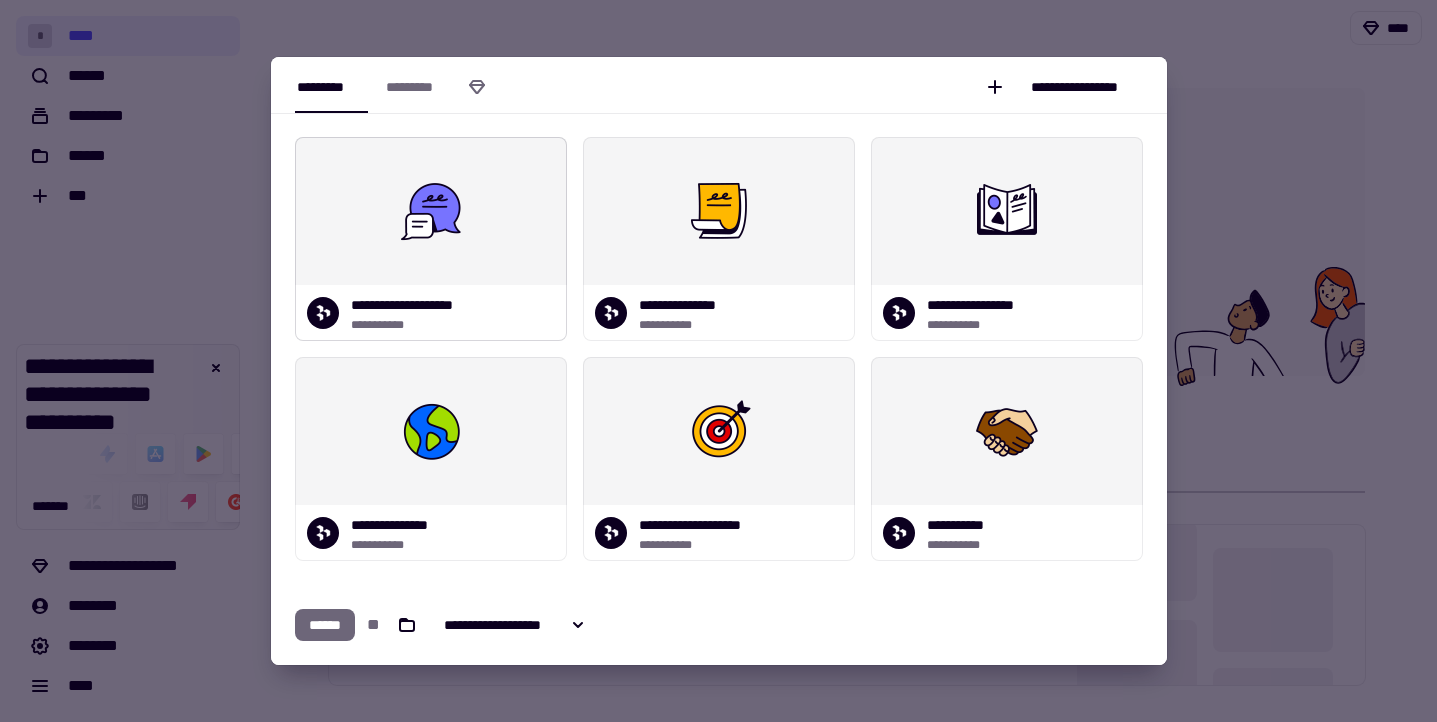 click on "**********" at bounding box center (422, 305) 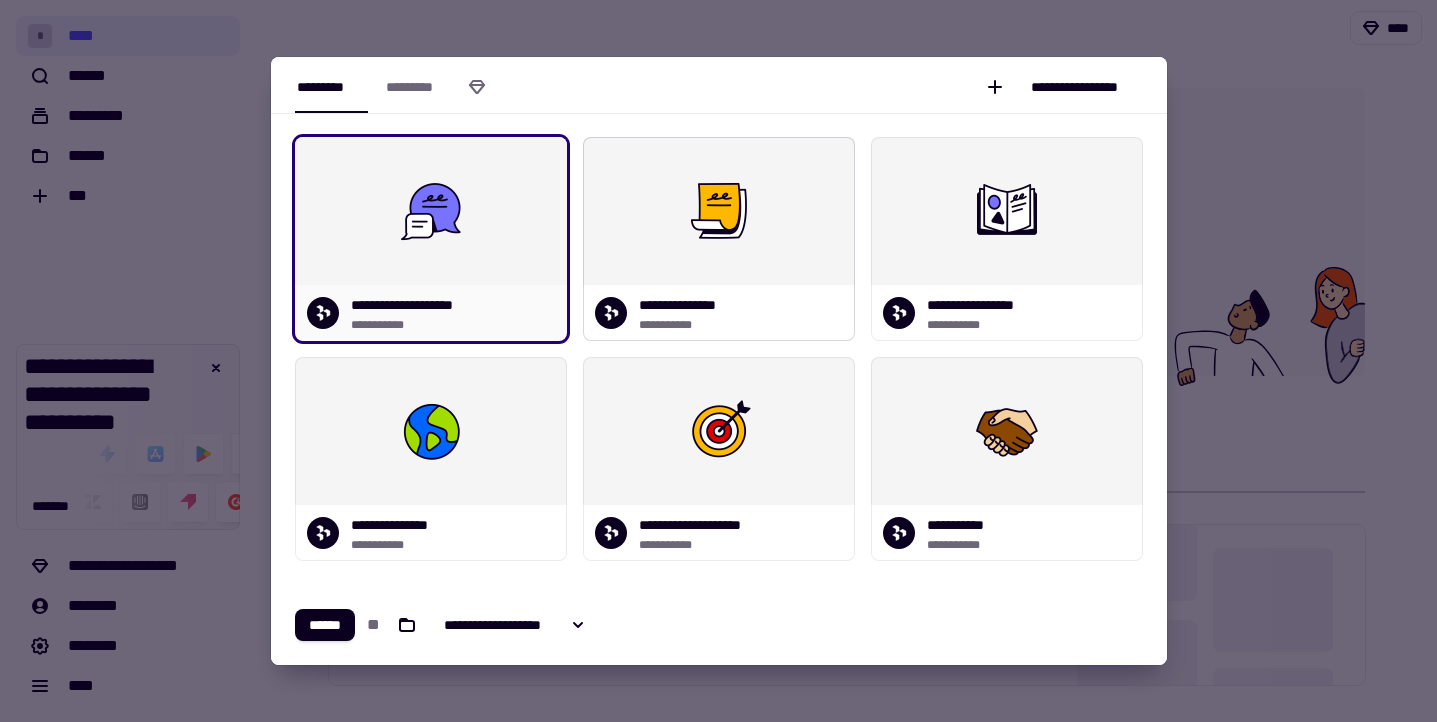 click at bounding box center (719, 211) 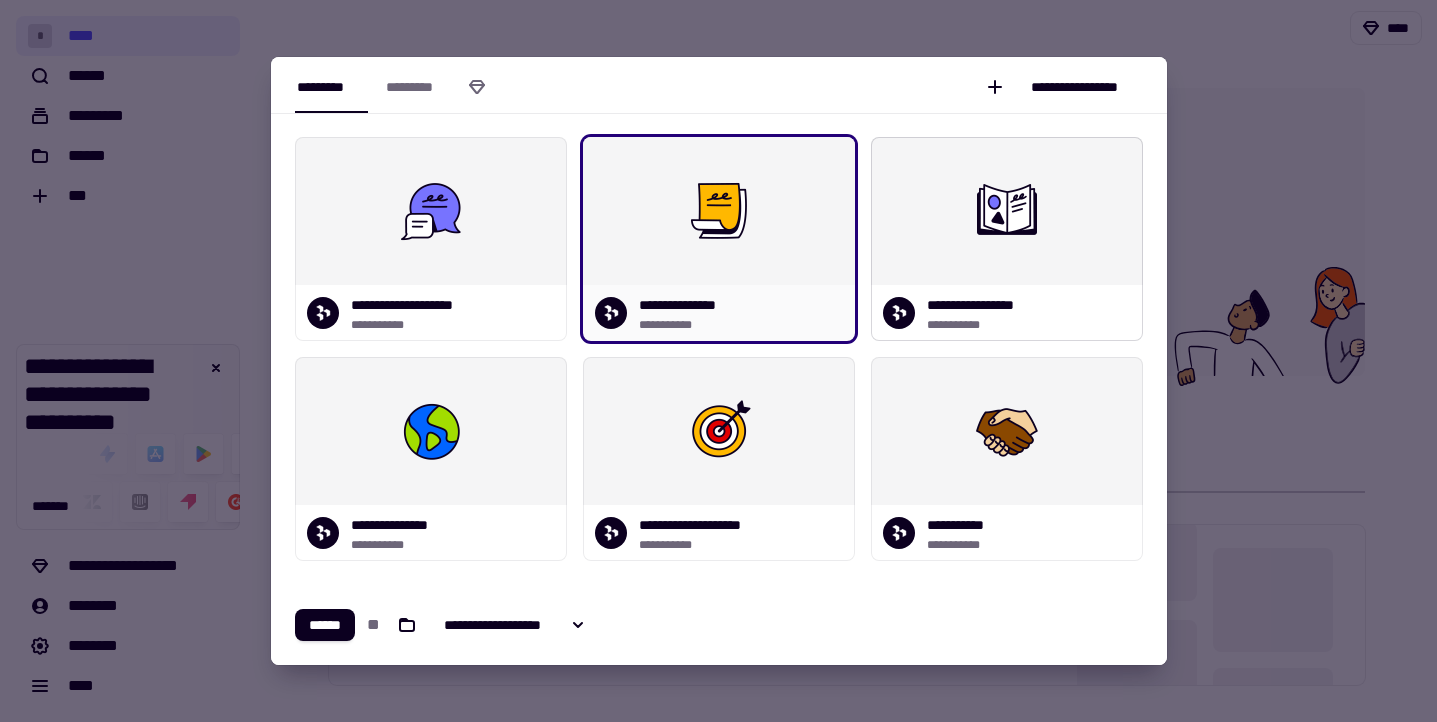 click at bounding box center (1007, 211) 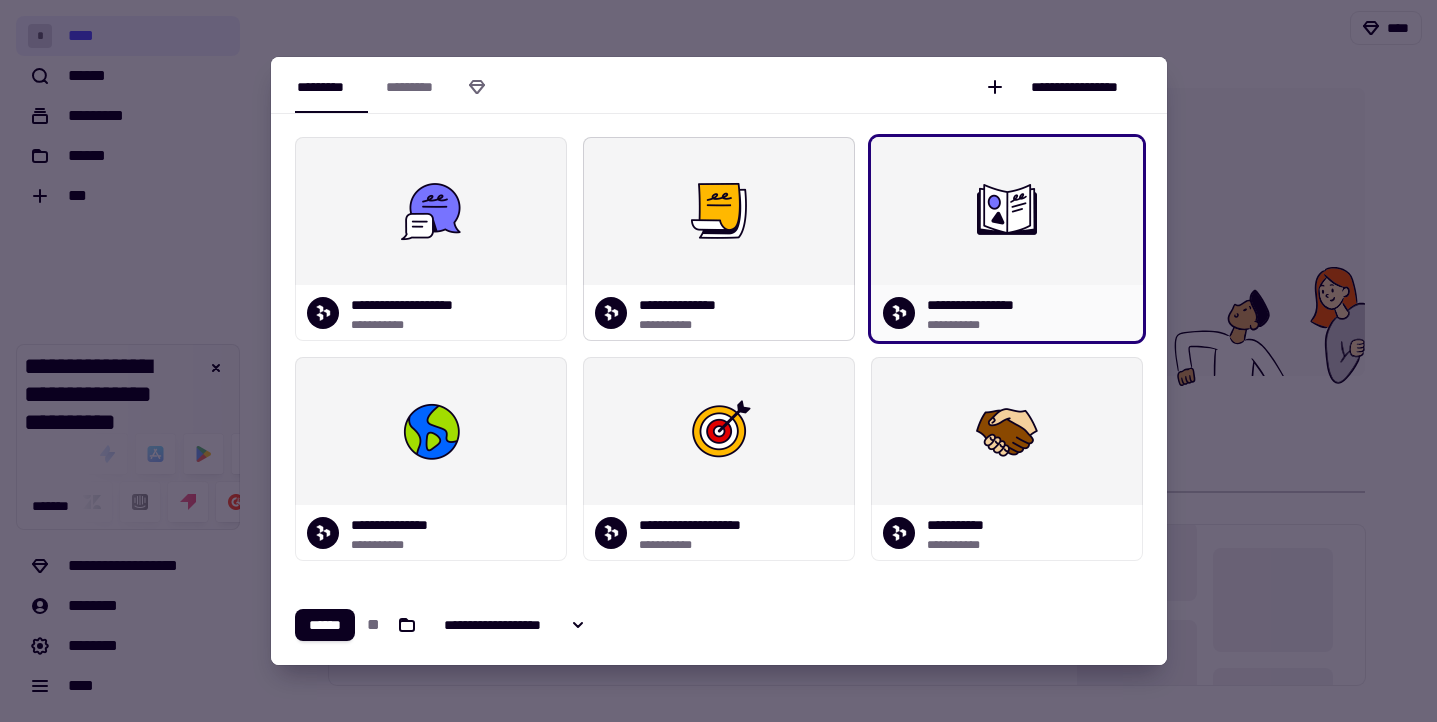 click at bounding box center [719, 211] 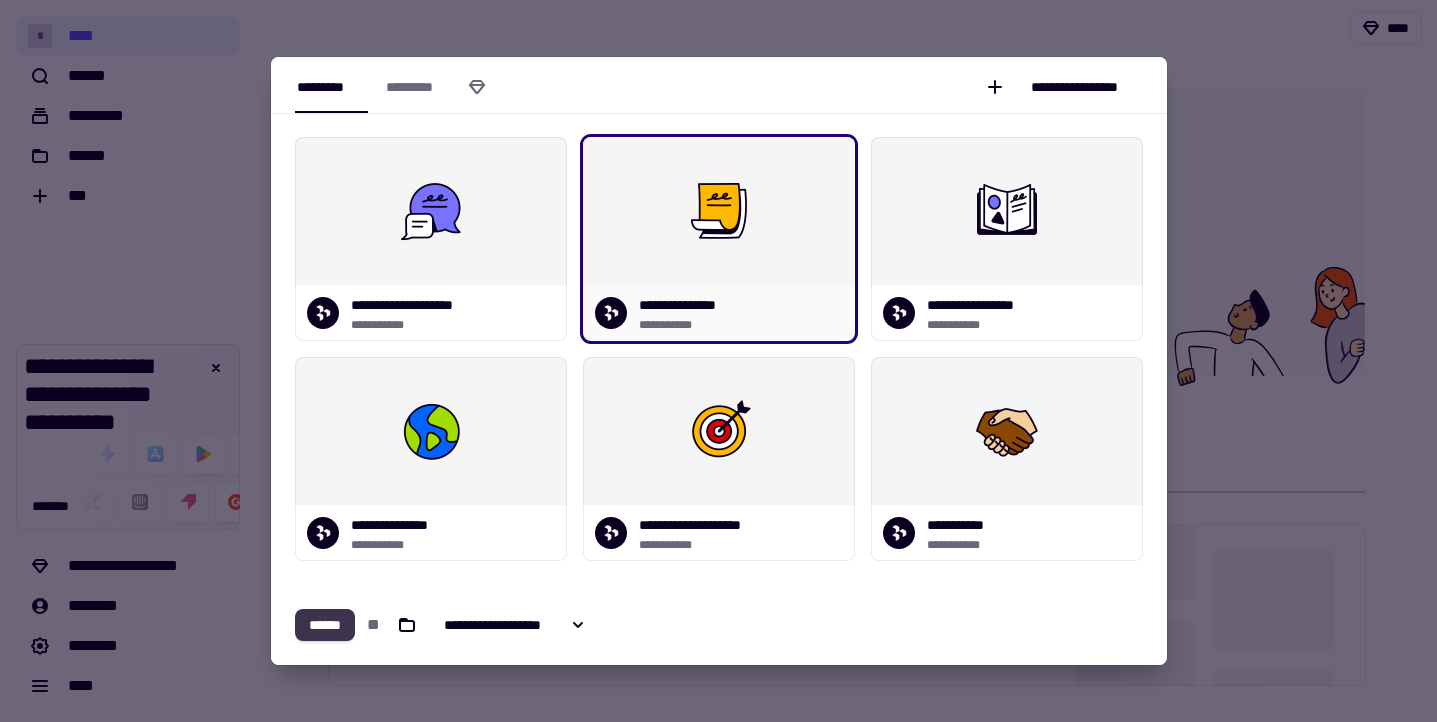 click on "******" 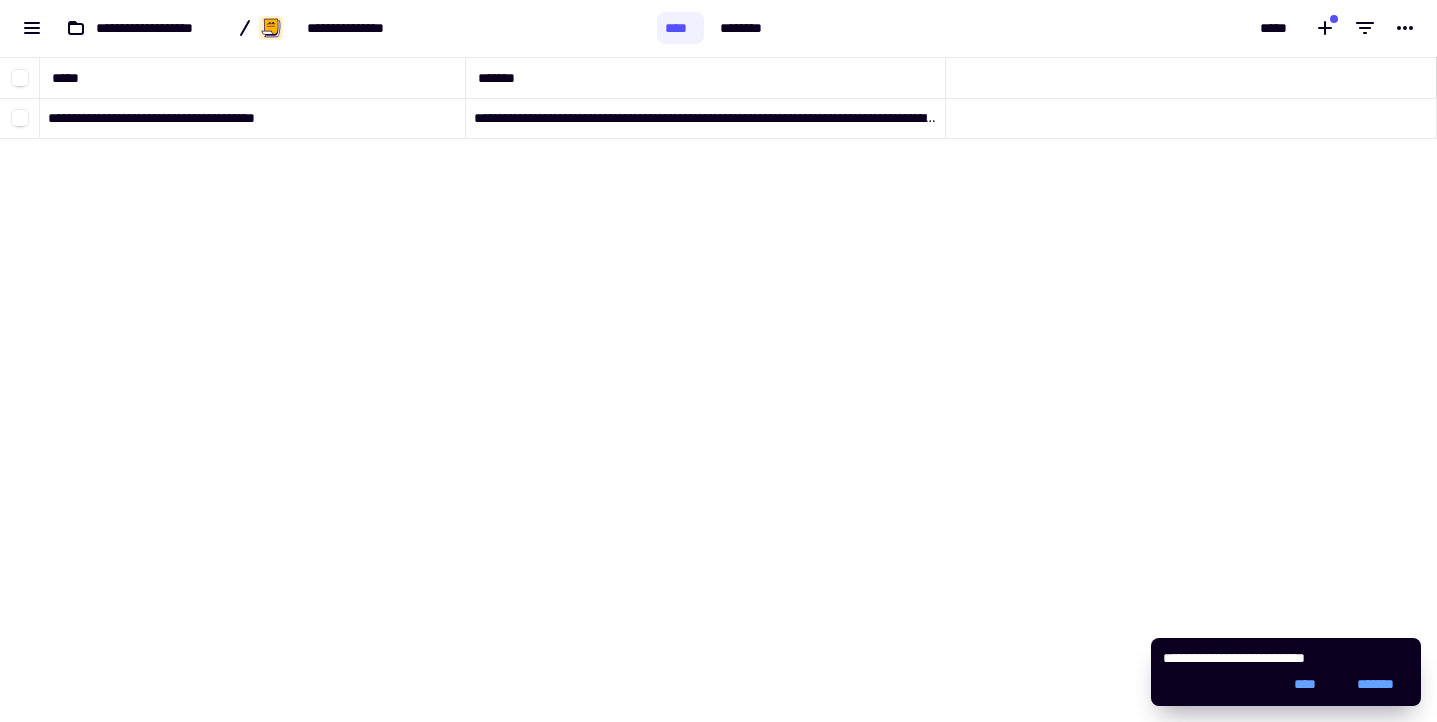 scroll, scrollTop: 1, scrollLeft: 1, axis: both 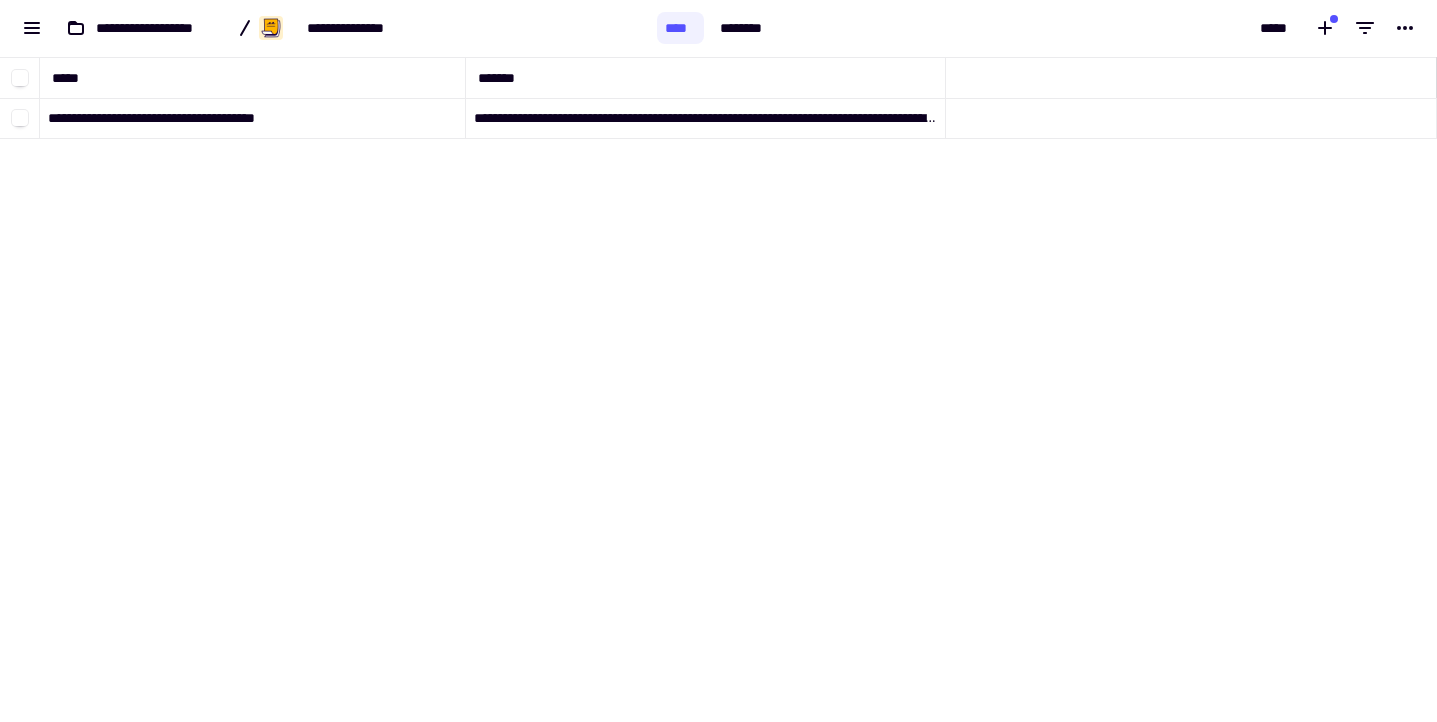 click 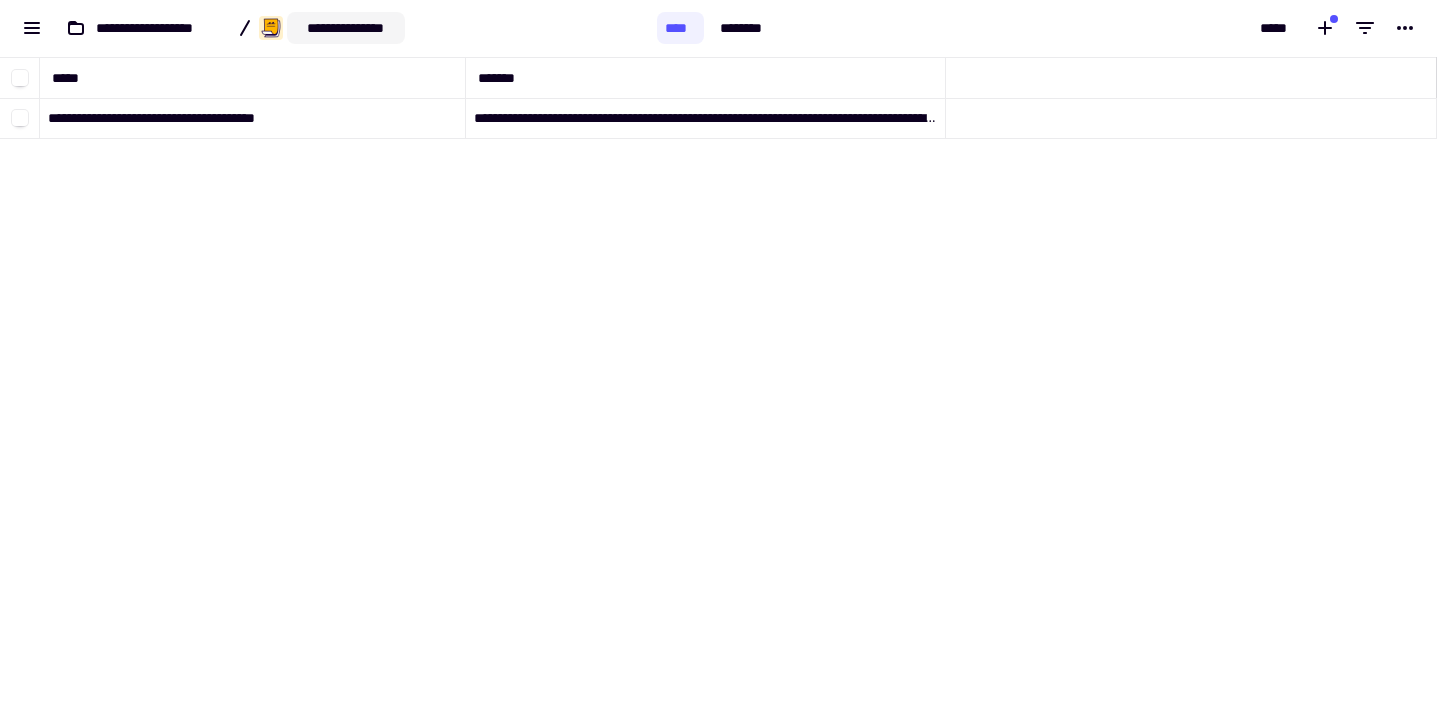 click on "**********" 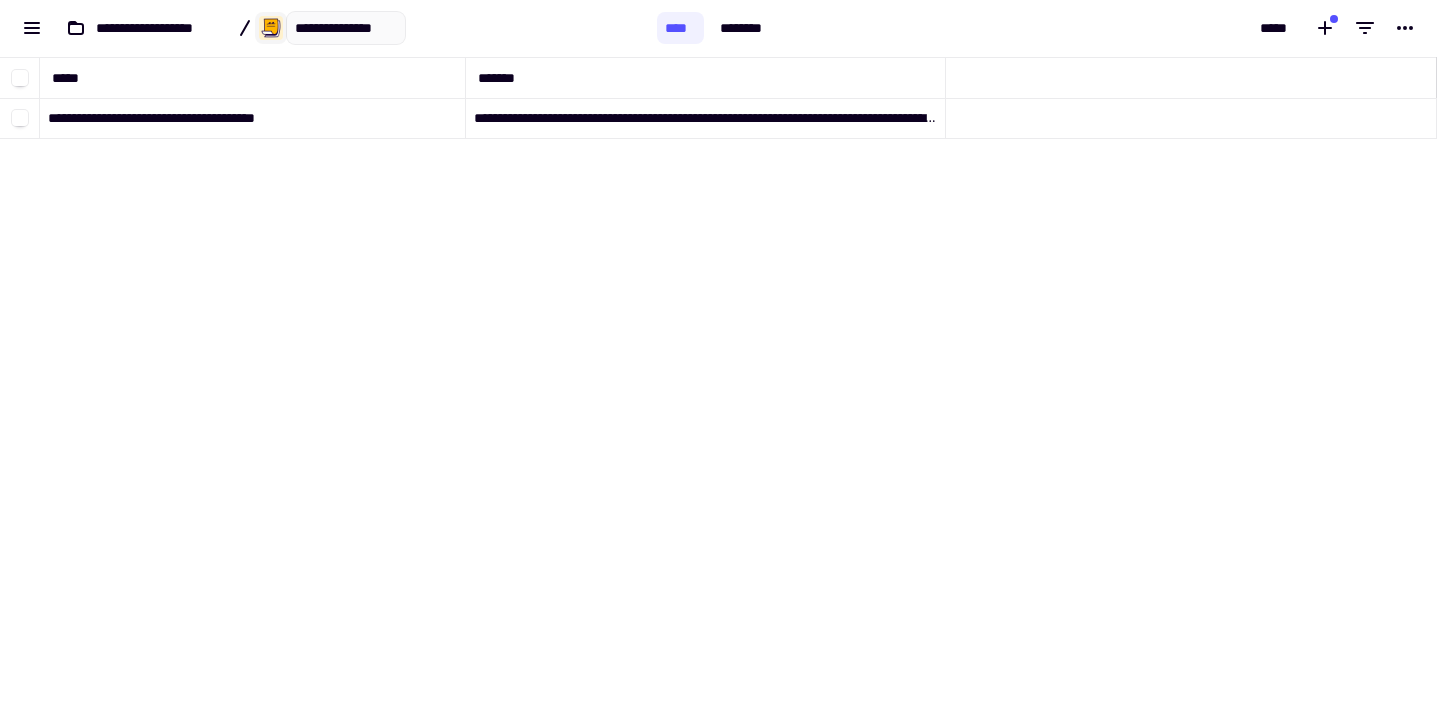 click 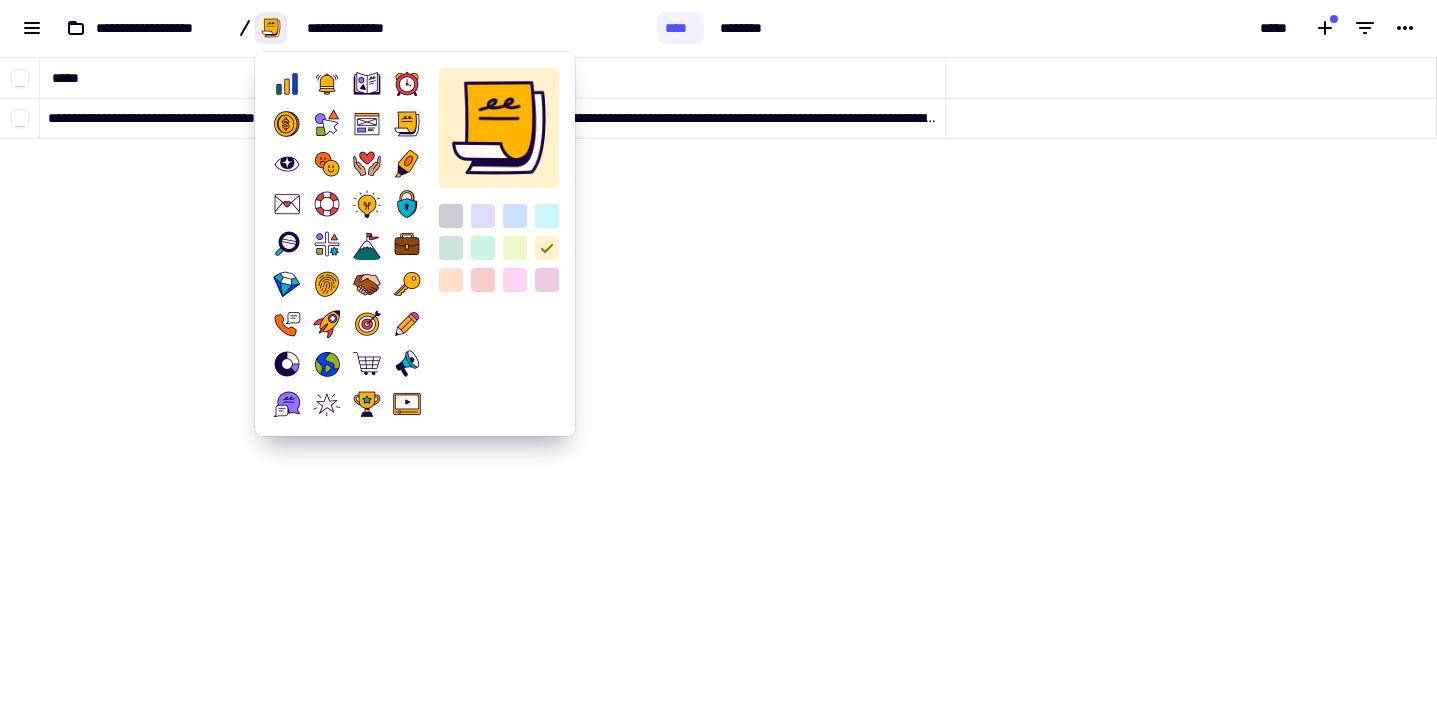 click 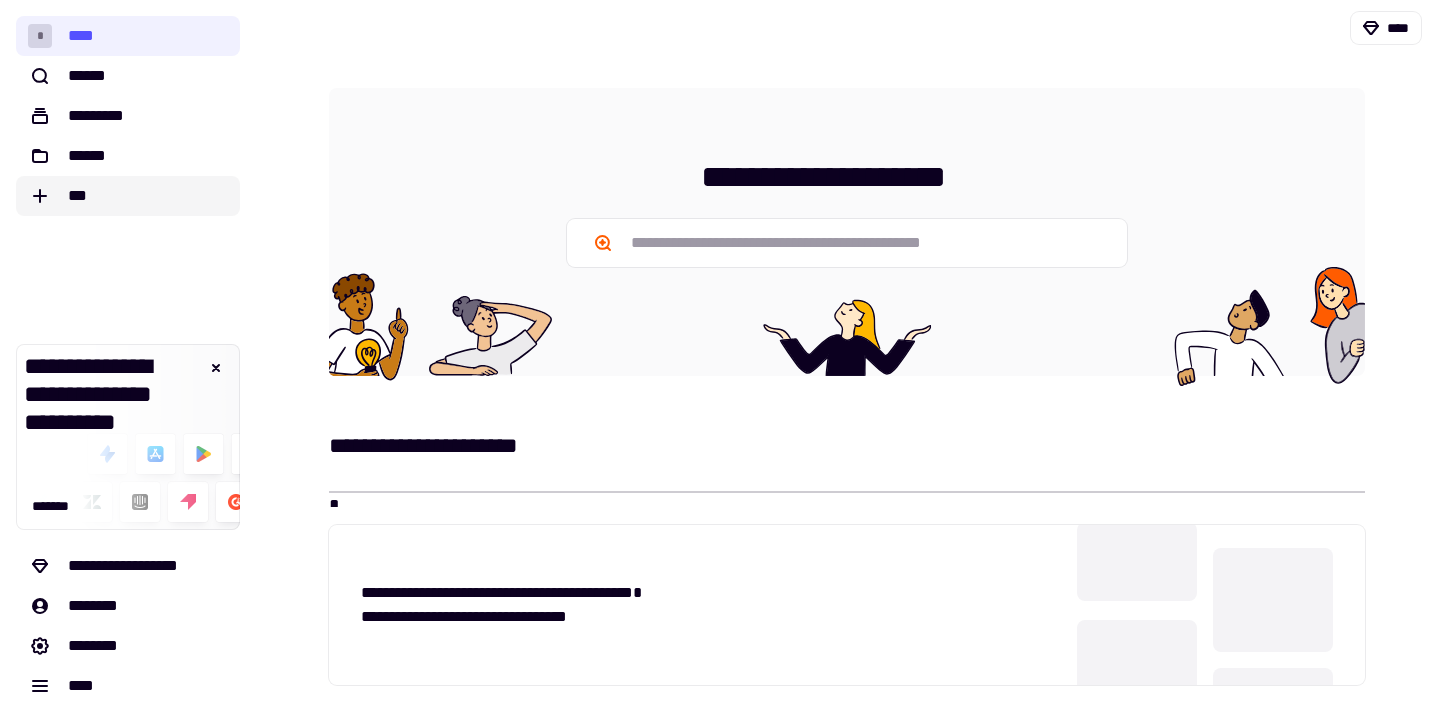 click on "***" 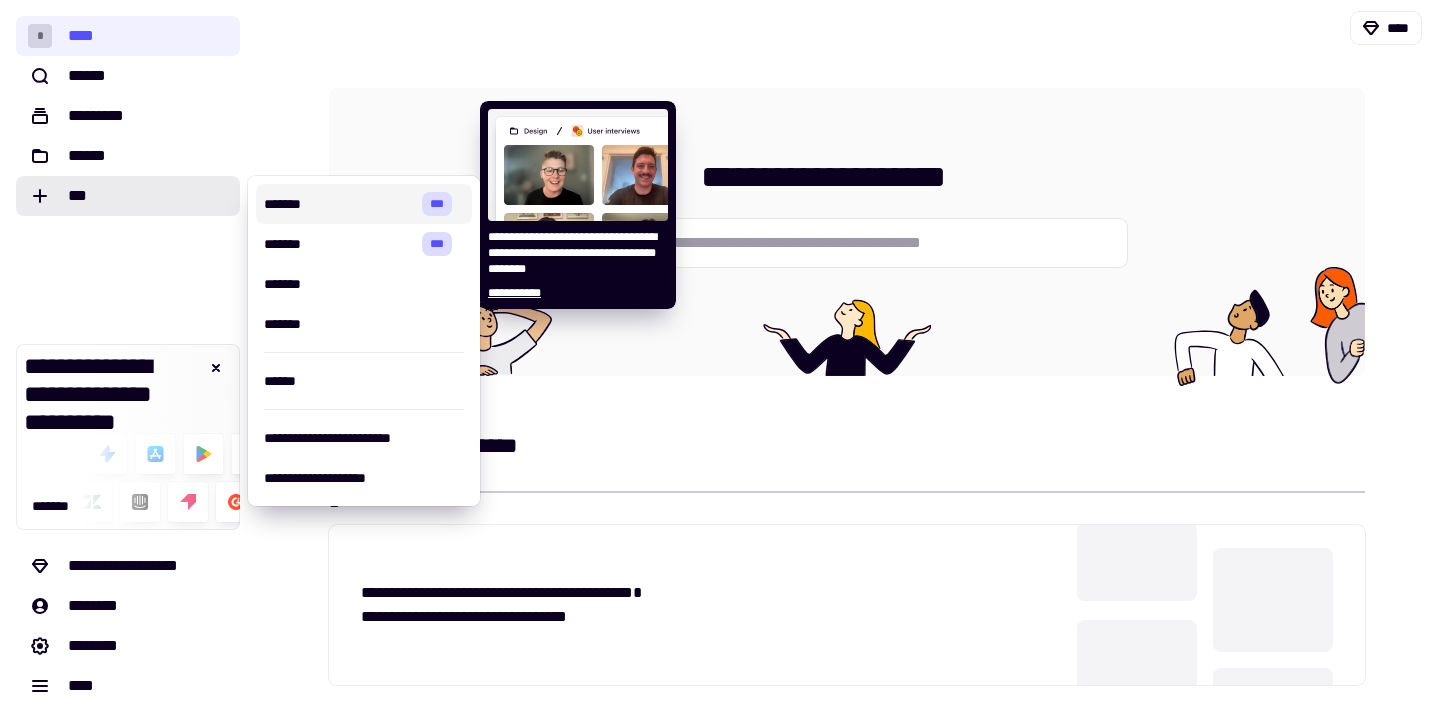 click on "*******" at bounding box center (339, 204) 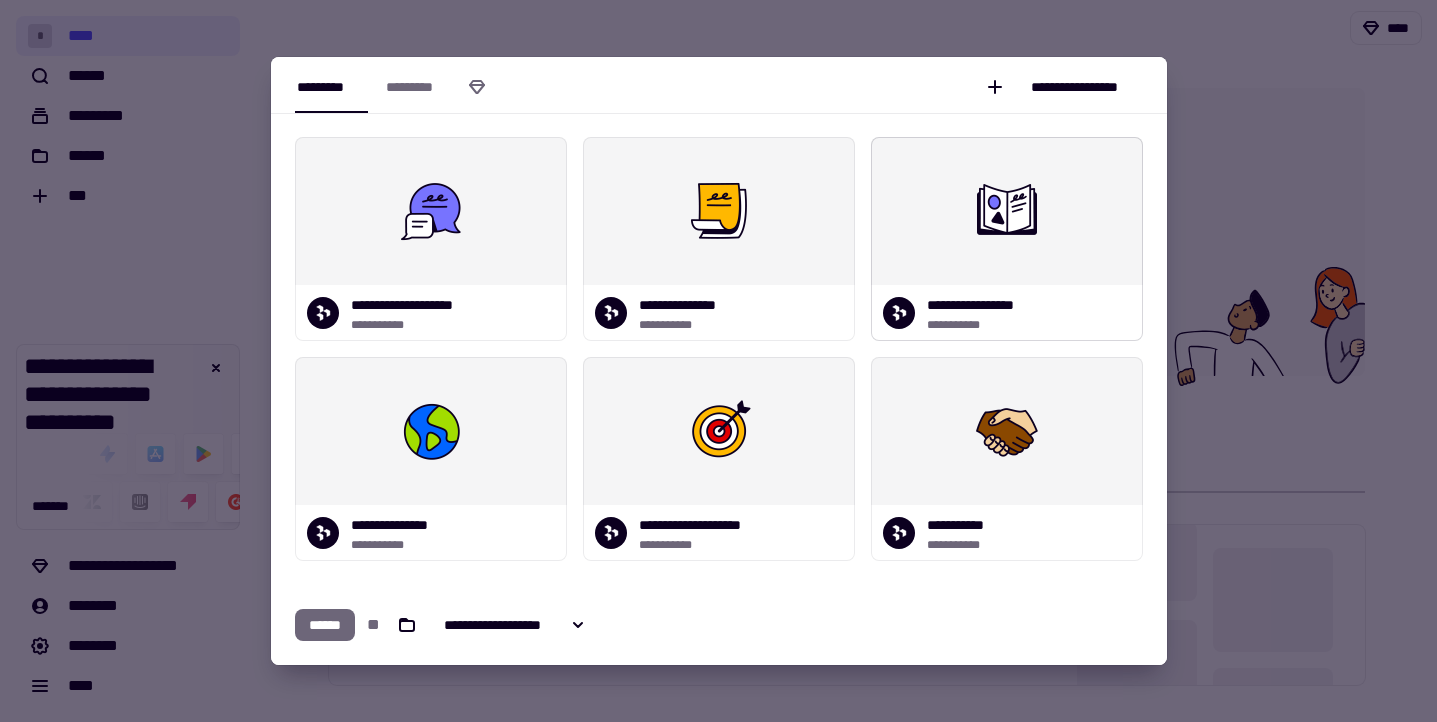 click at bounding box center [1007, 211] 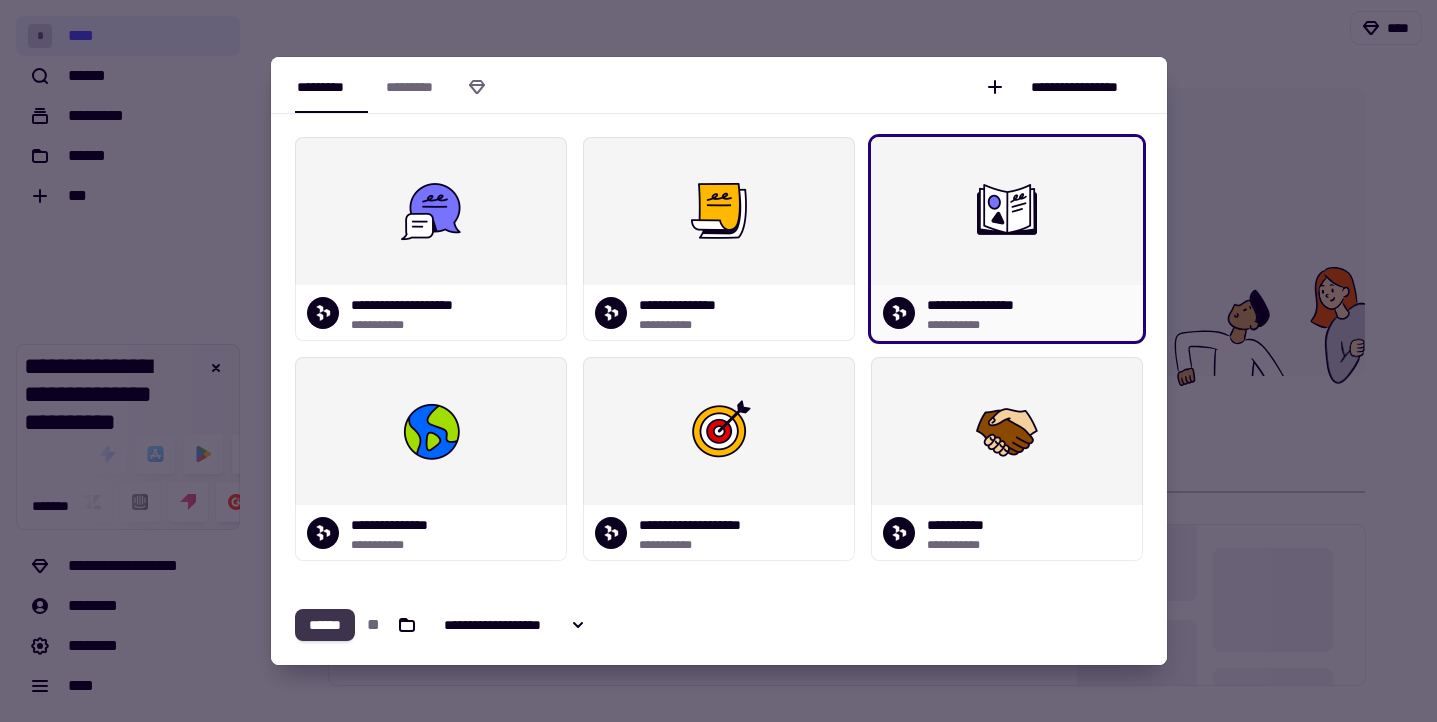 click on "******" 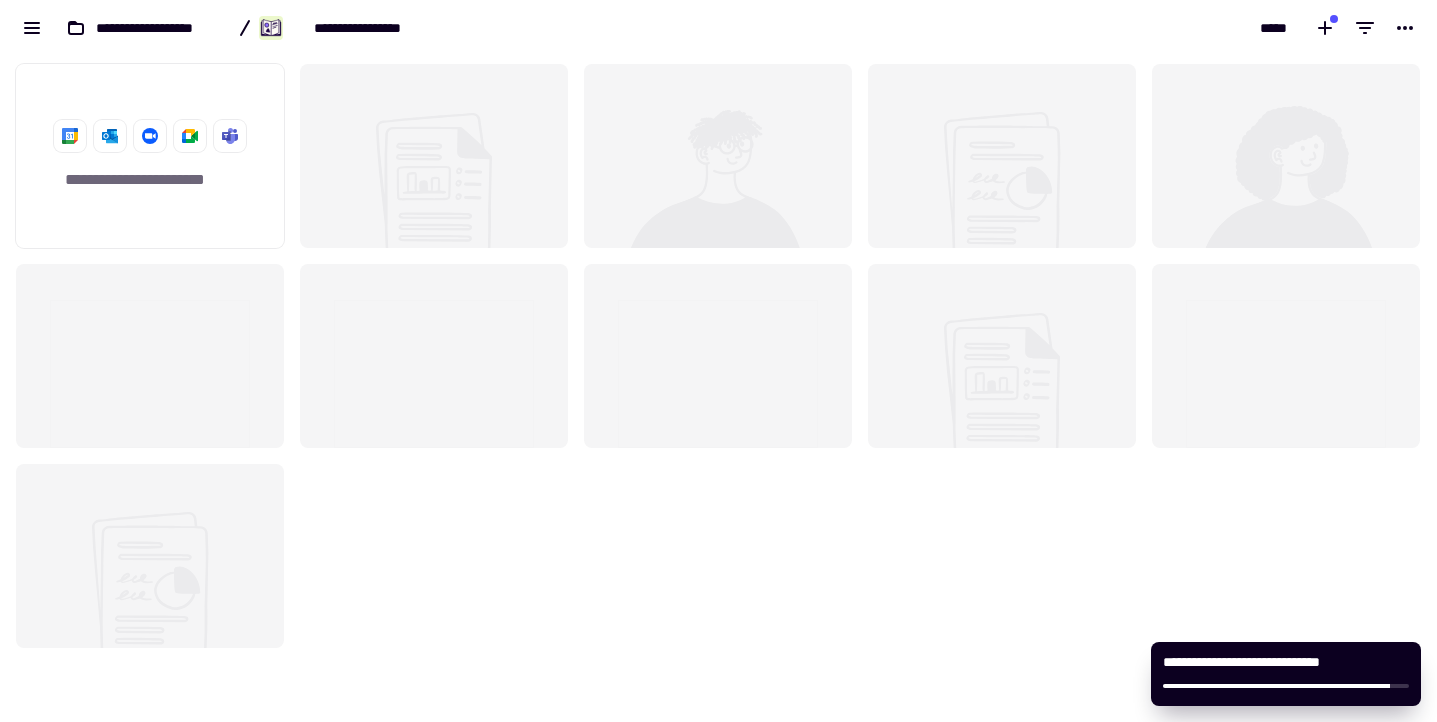 scroll, scrollTop: 1, scrollLeft: 1, axis: both 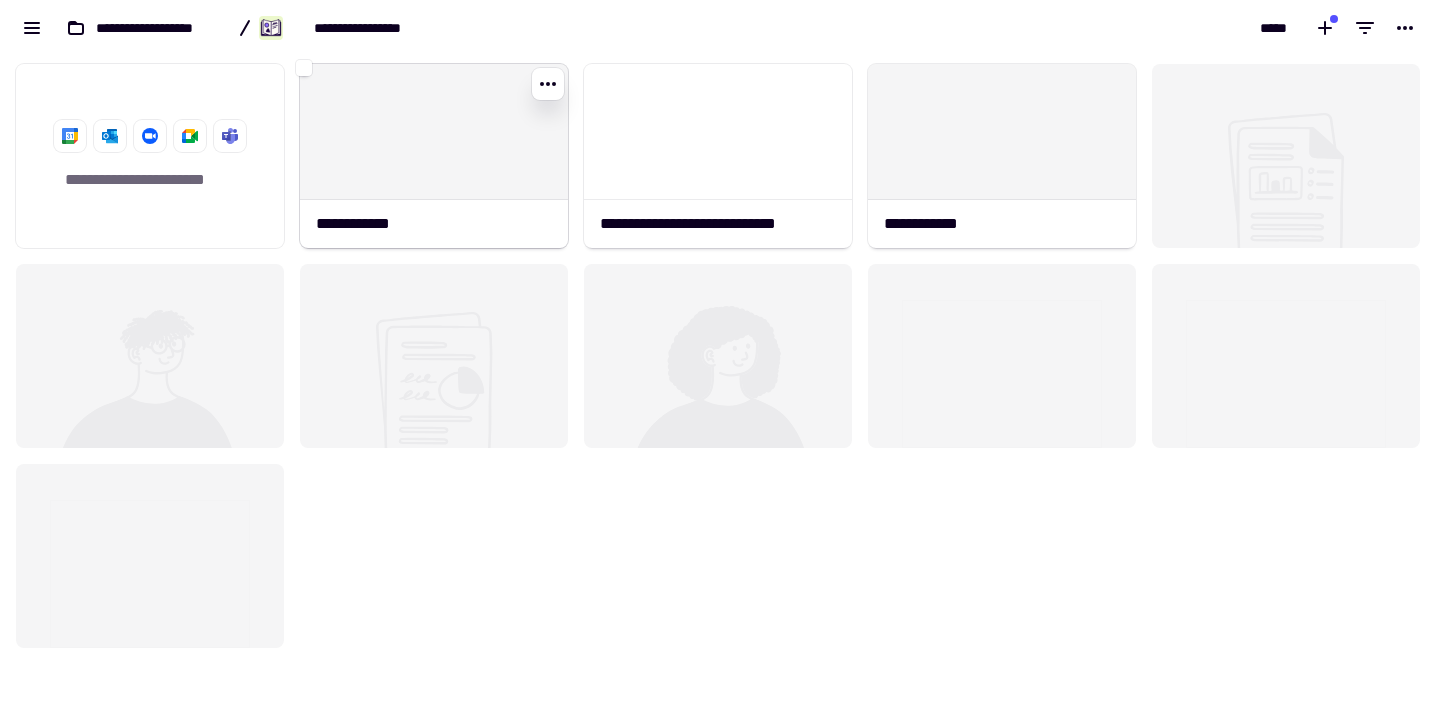 click 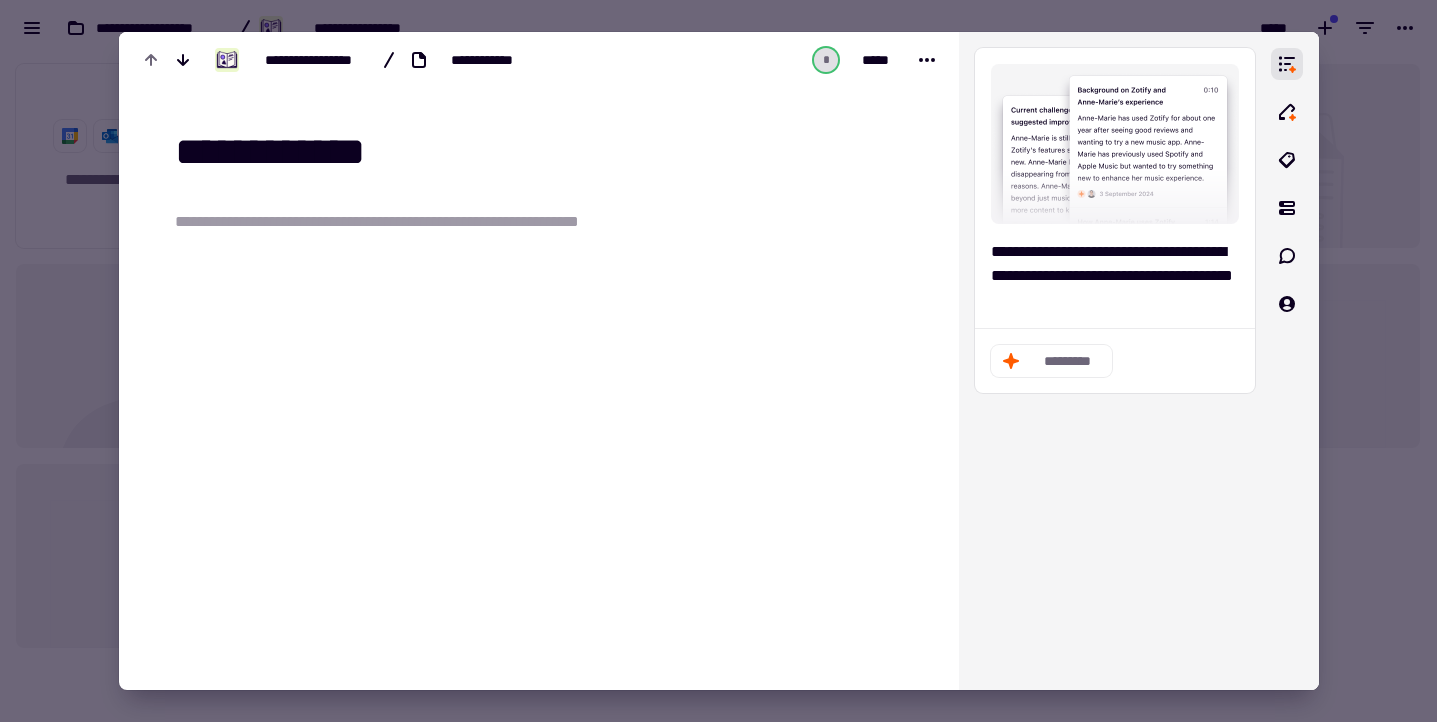click at bounding box center (718, 361) 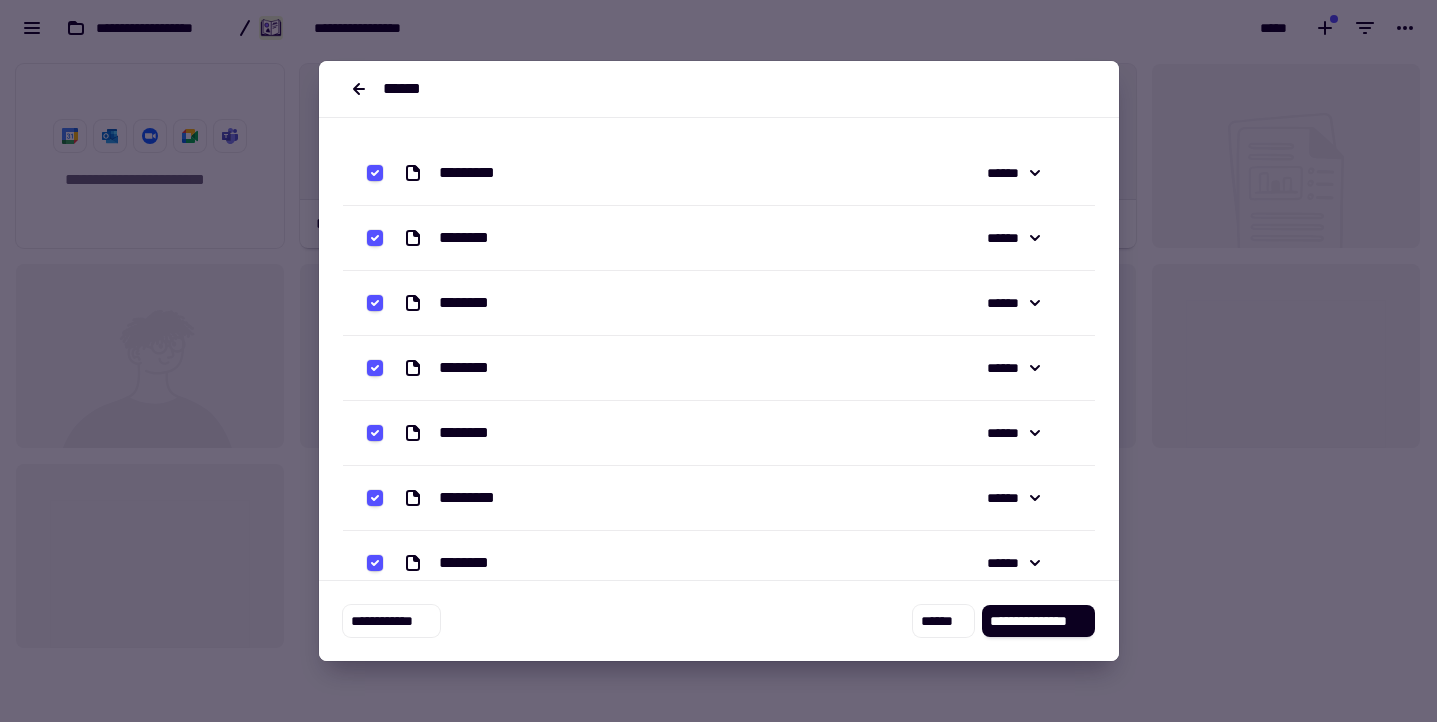 scroll, scrollTop: 0, scrollLeft: 0, axis: both 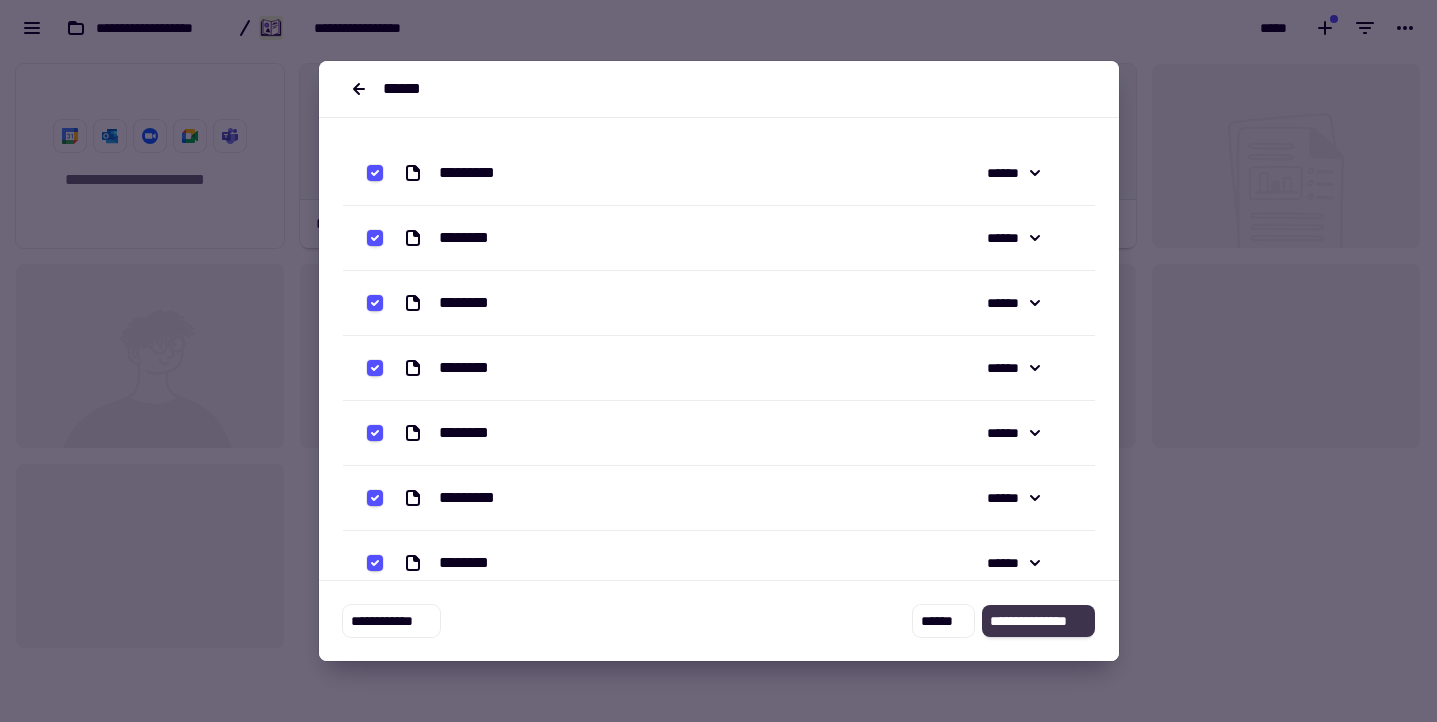 click on "**********" 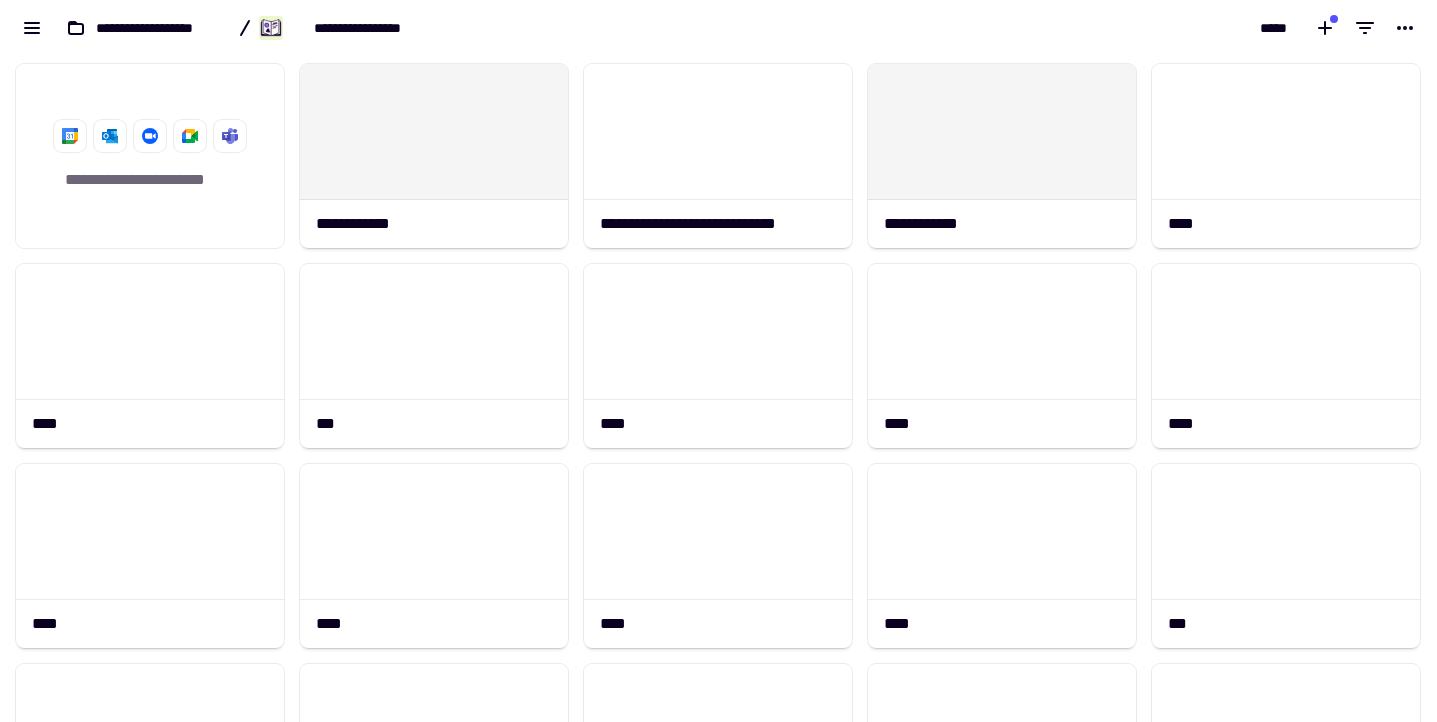 scroll, scrollTop: 0, scrollLeft: 0, axis: both 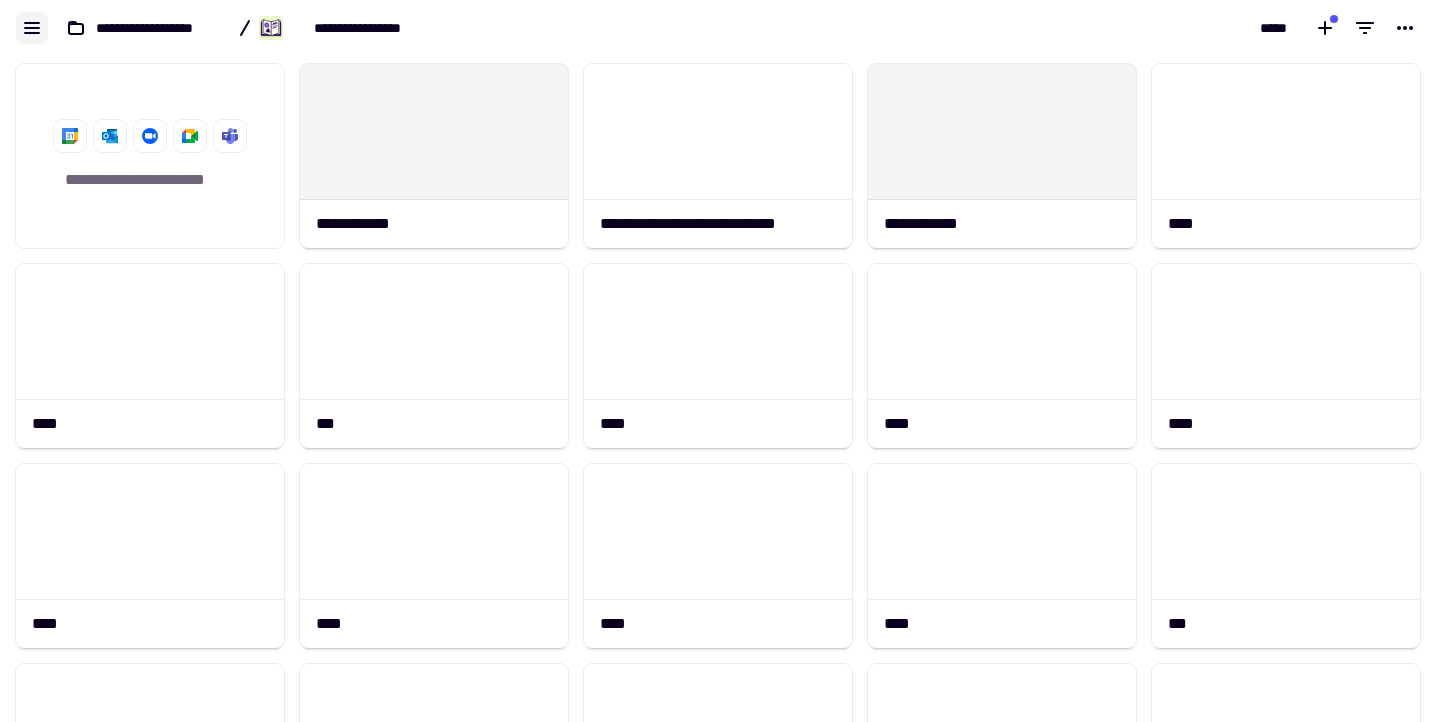 click 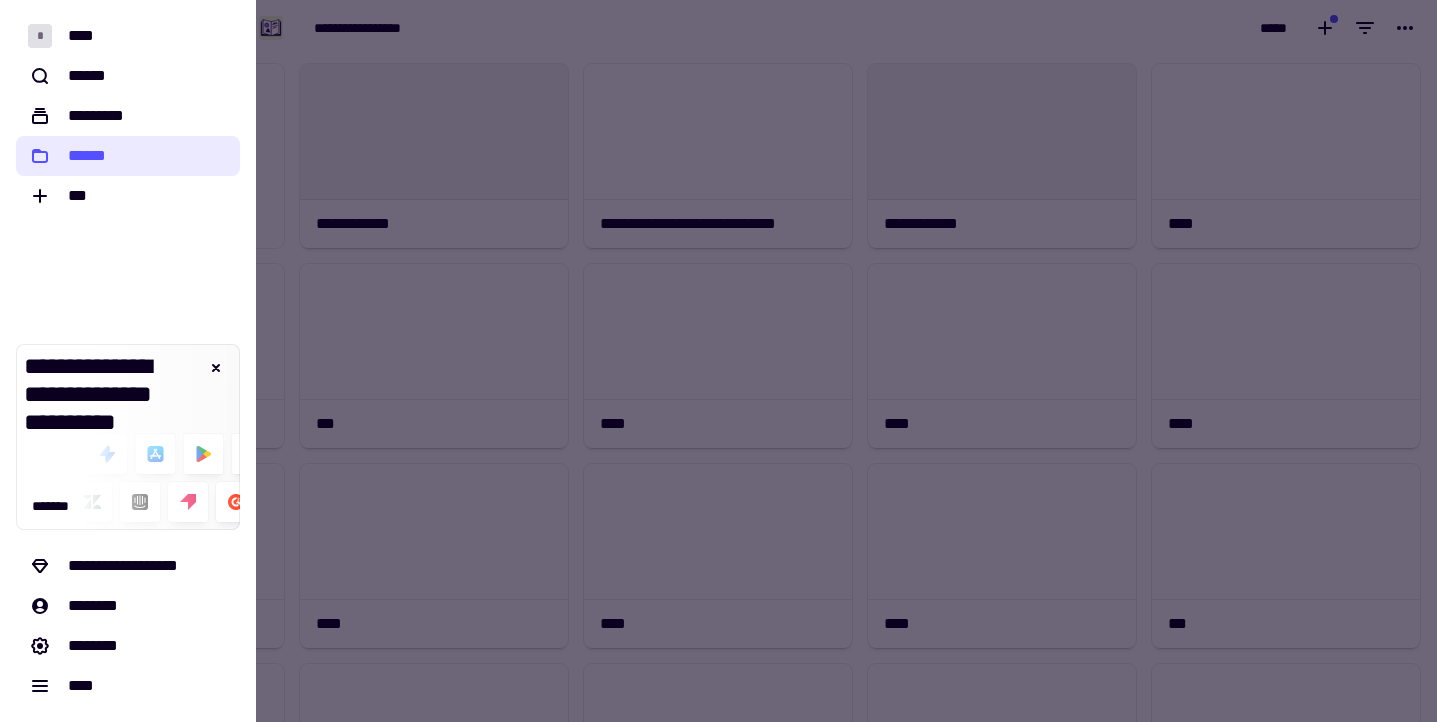 click on "******" 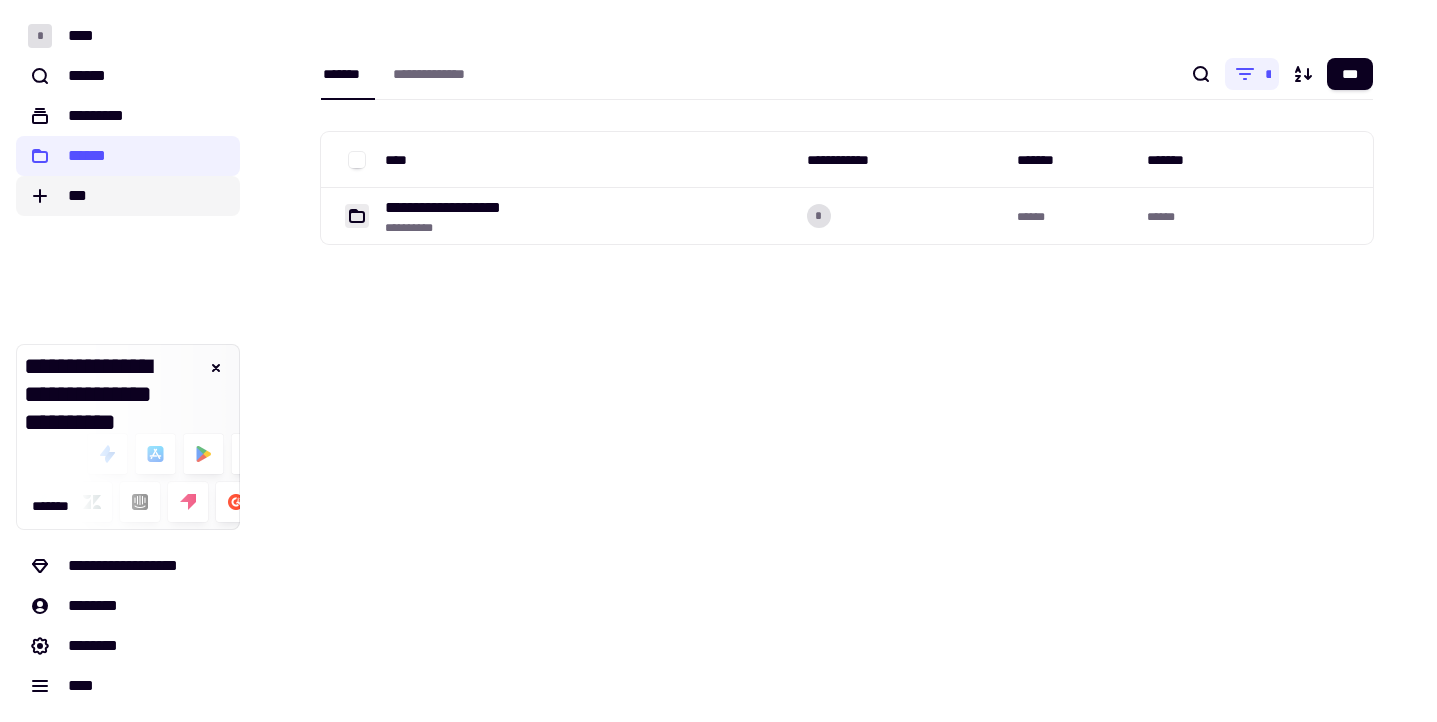click on "***" 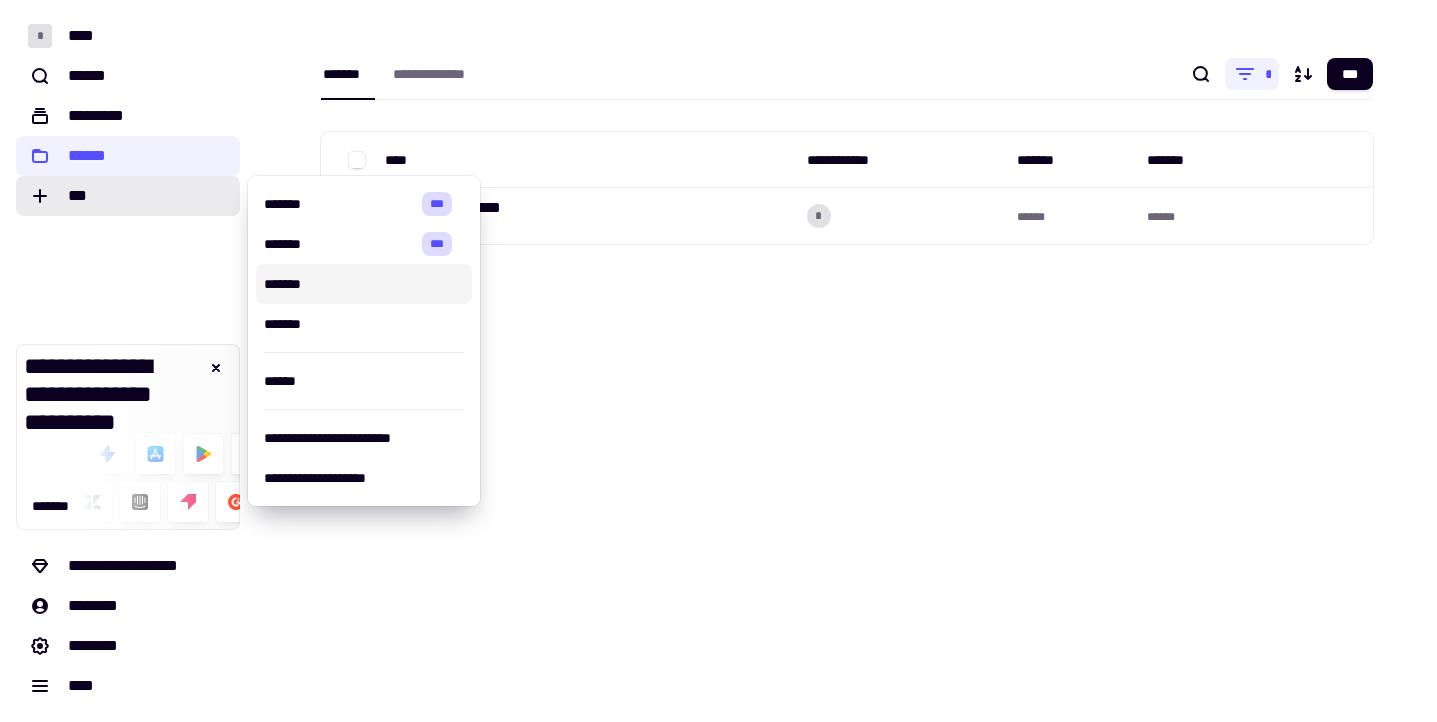 click on "*******" at bounding box center [364, 284] 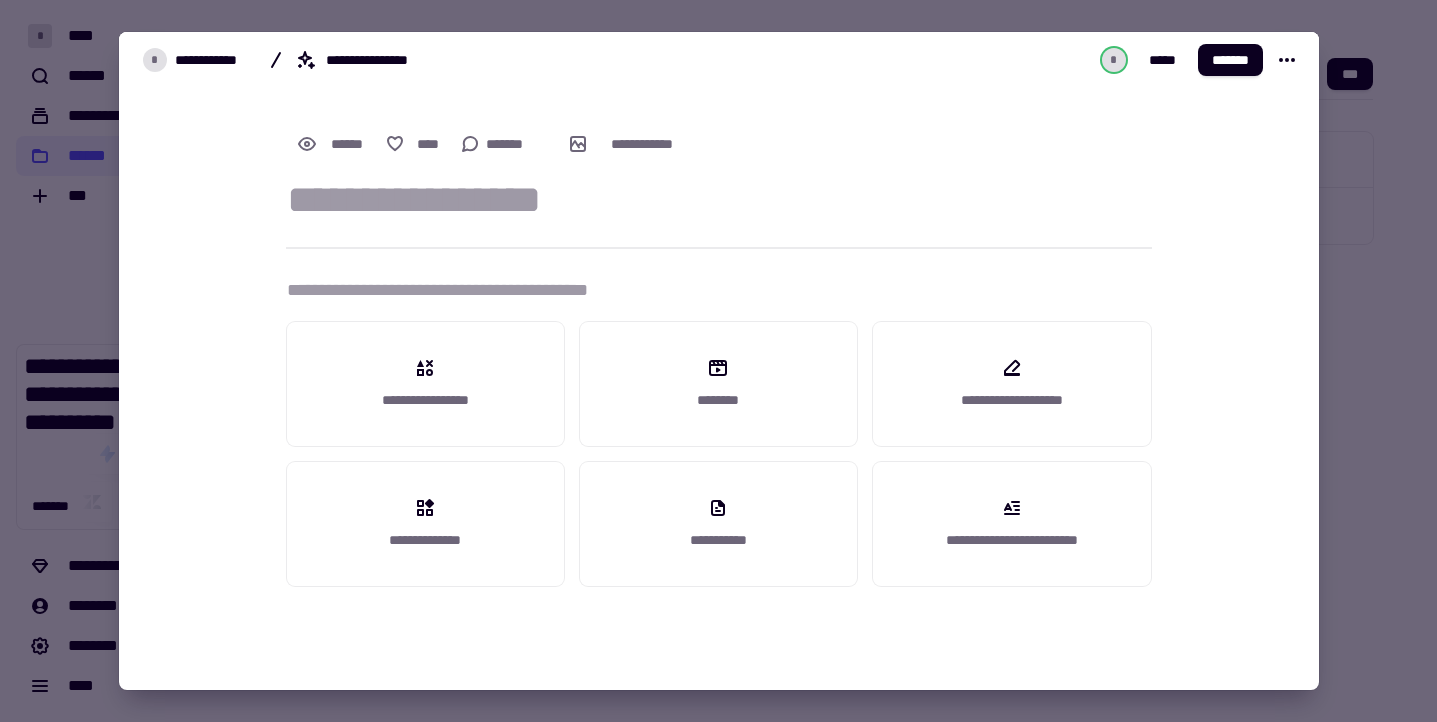 click at bounding box center [718, 361] 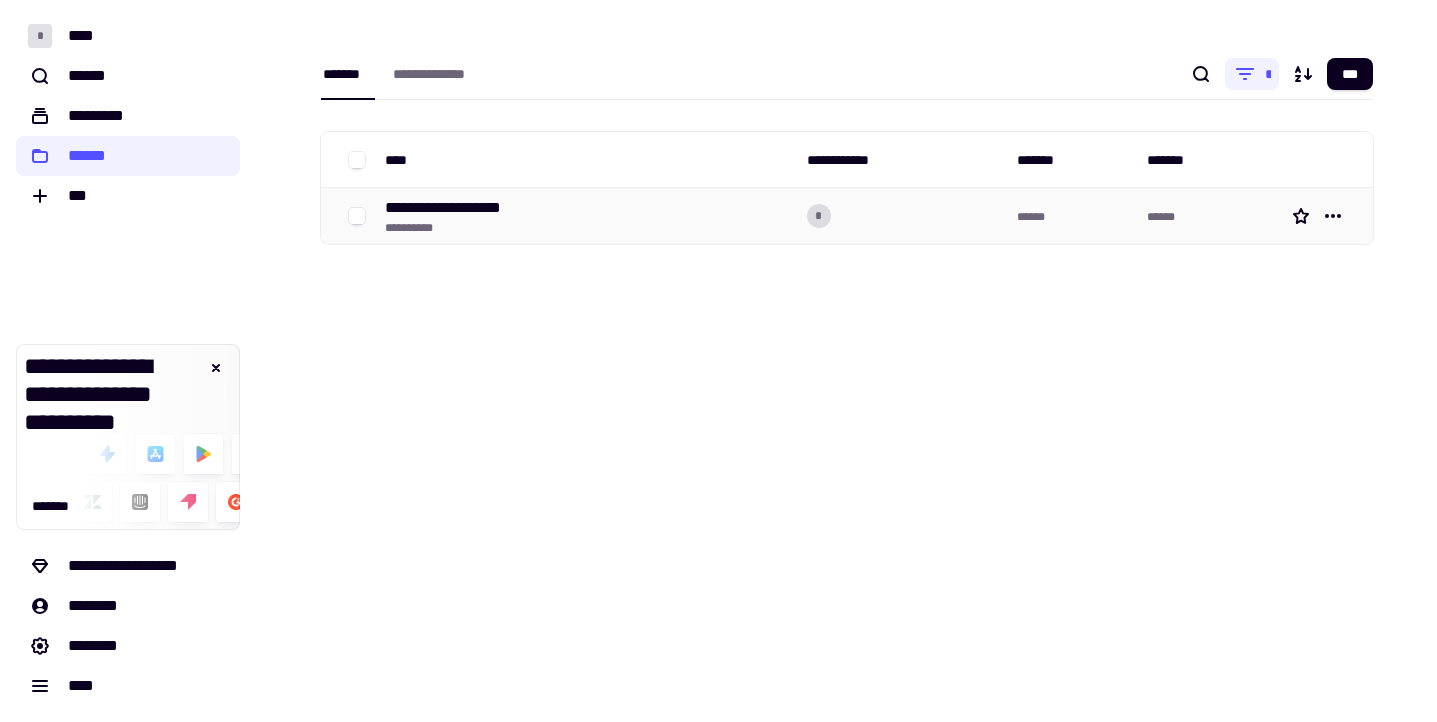 click on "[FIRST] [LAST]" at bounding box center (588, 216) 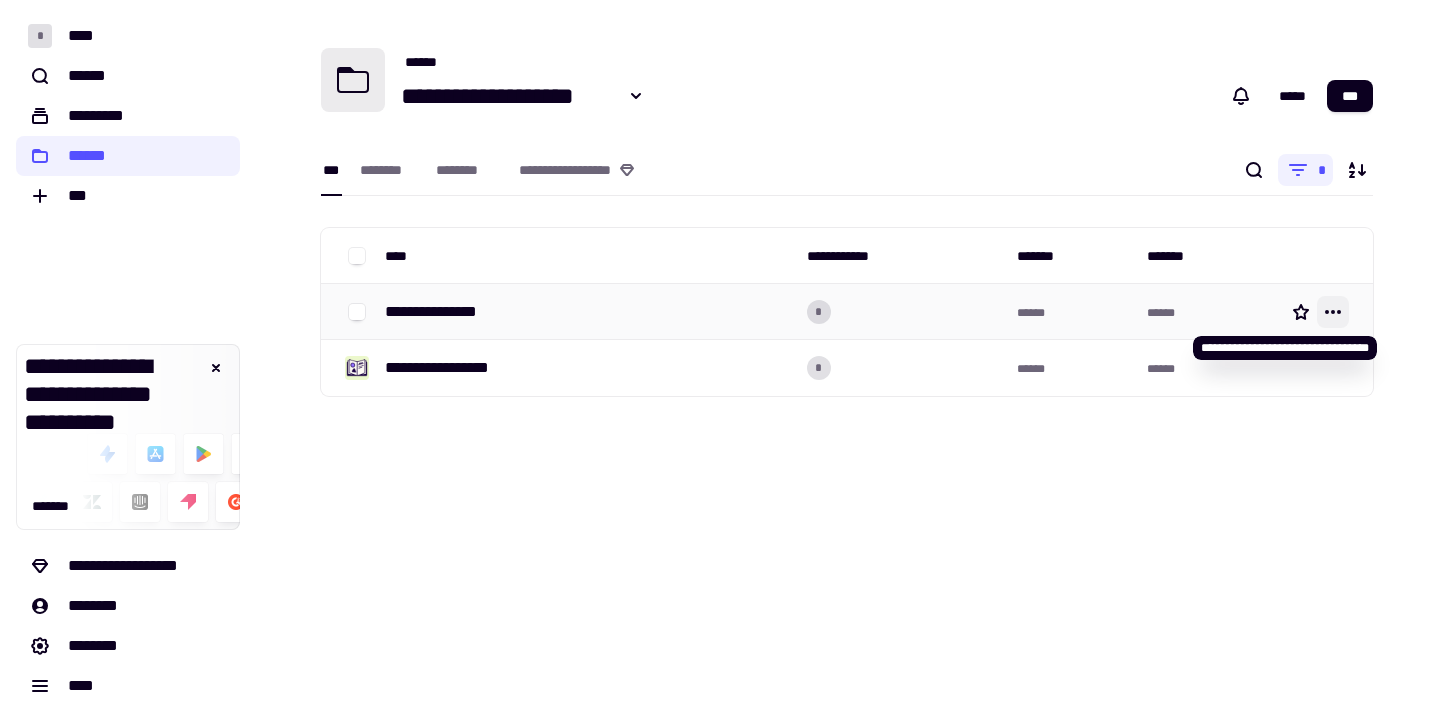 click 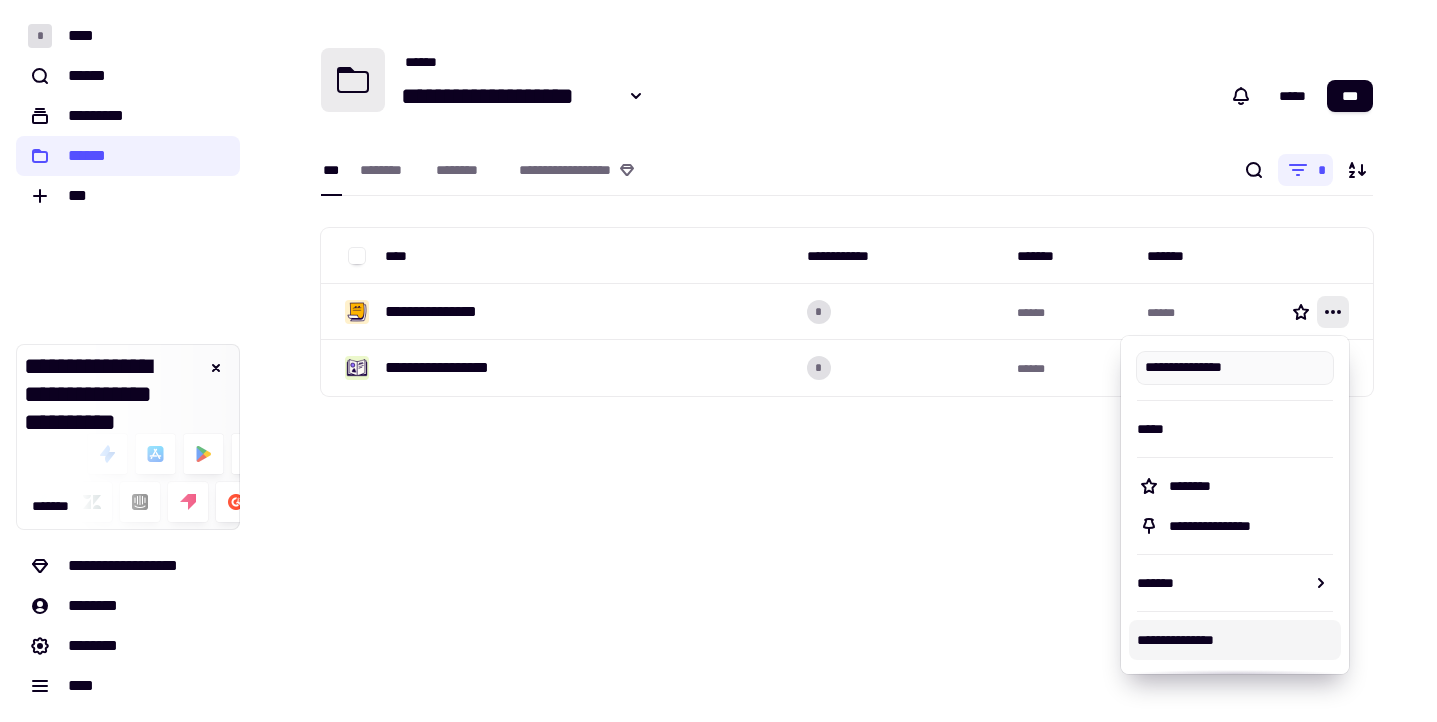 click on "**********" at bounding box center (1234, 640) 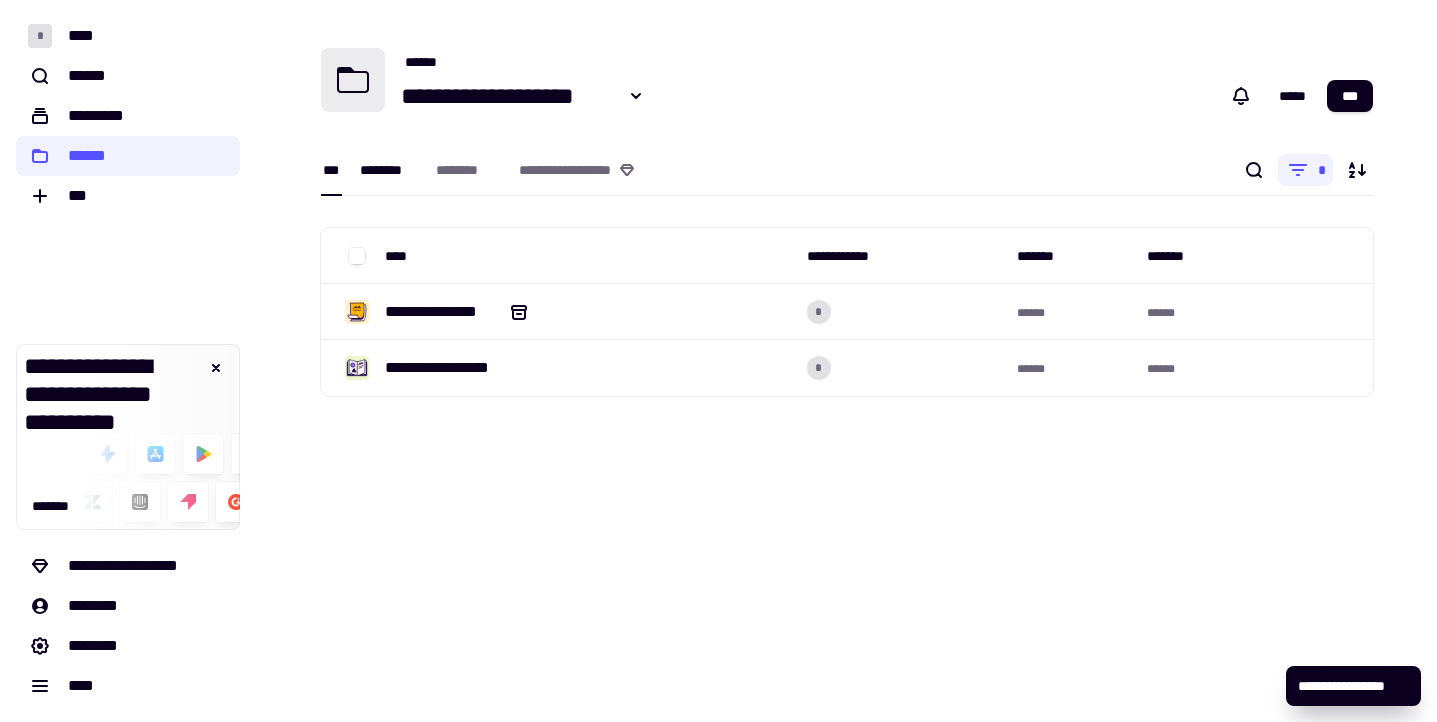 click on "********" at bounding box center [388, 169] 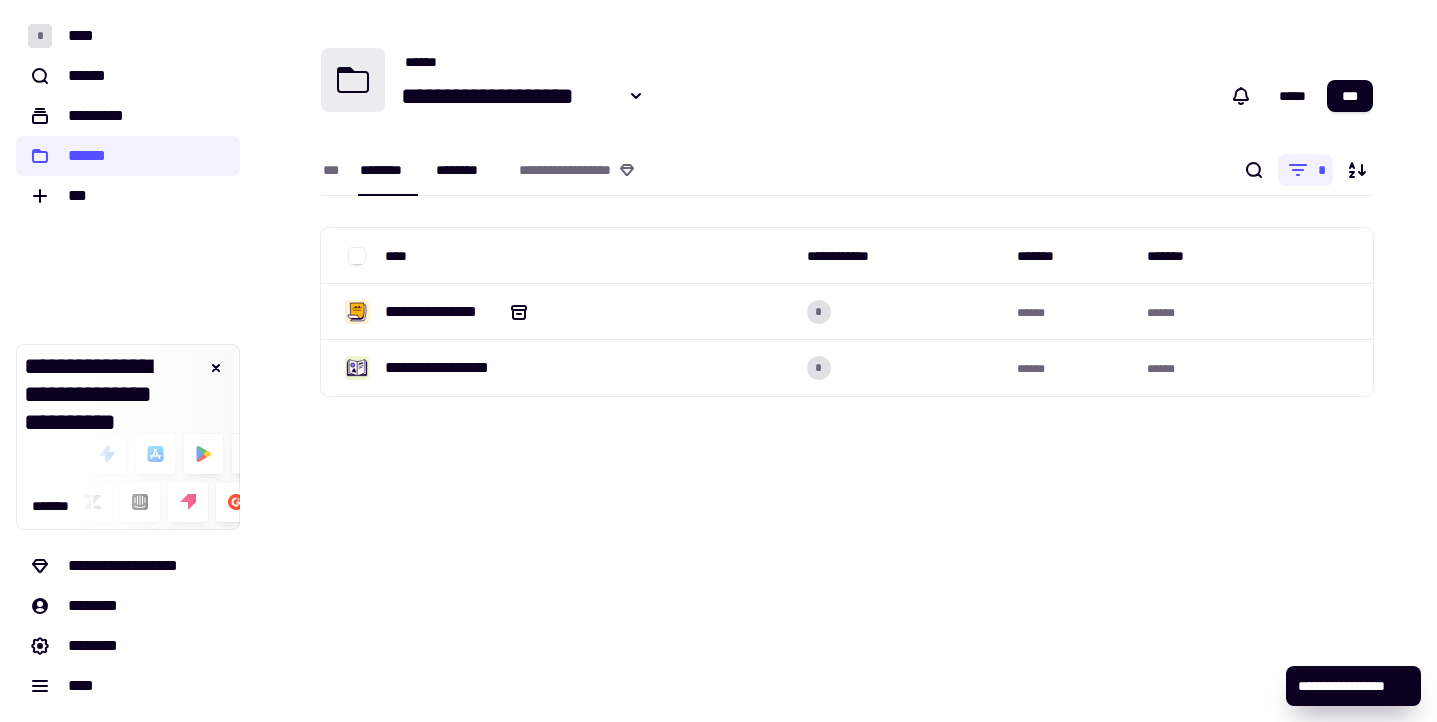 click on "********" at bounding box center (467, 170) 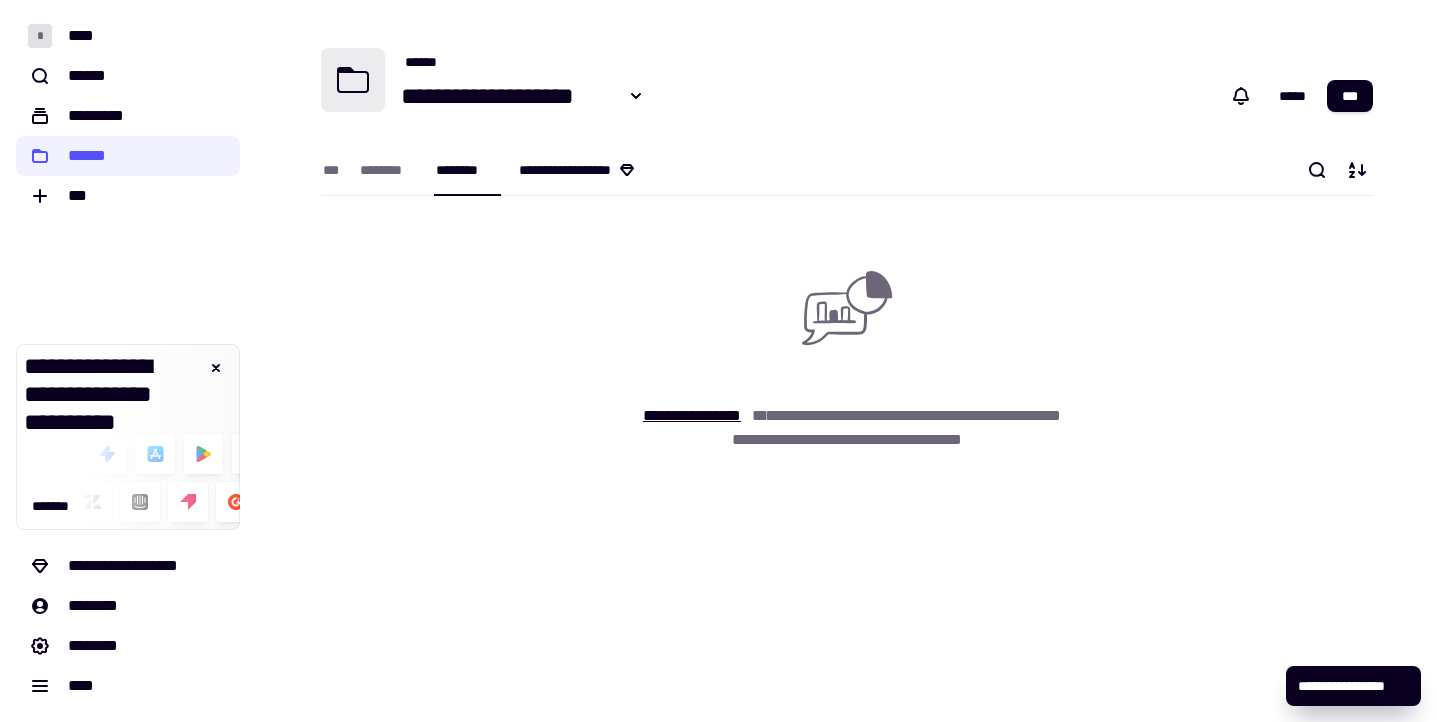 click on "**********" at bounding box center [595, 170] 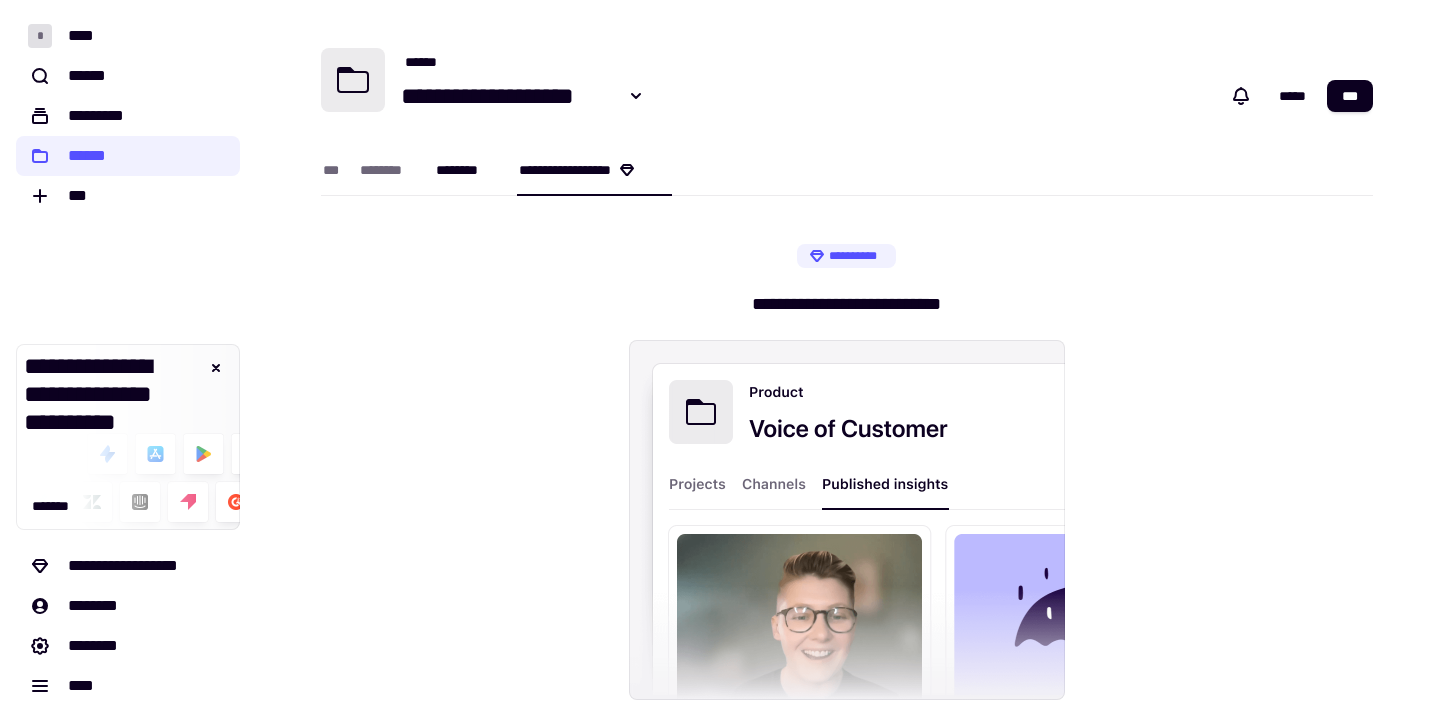 click on "********" at bounding box center (467, 170) 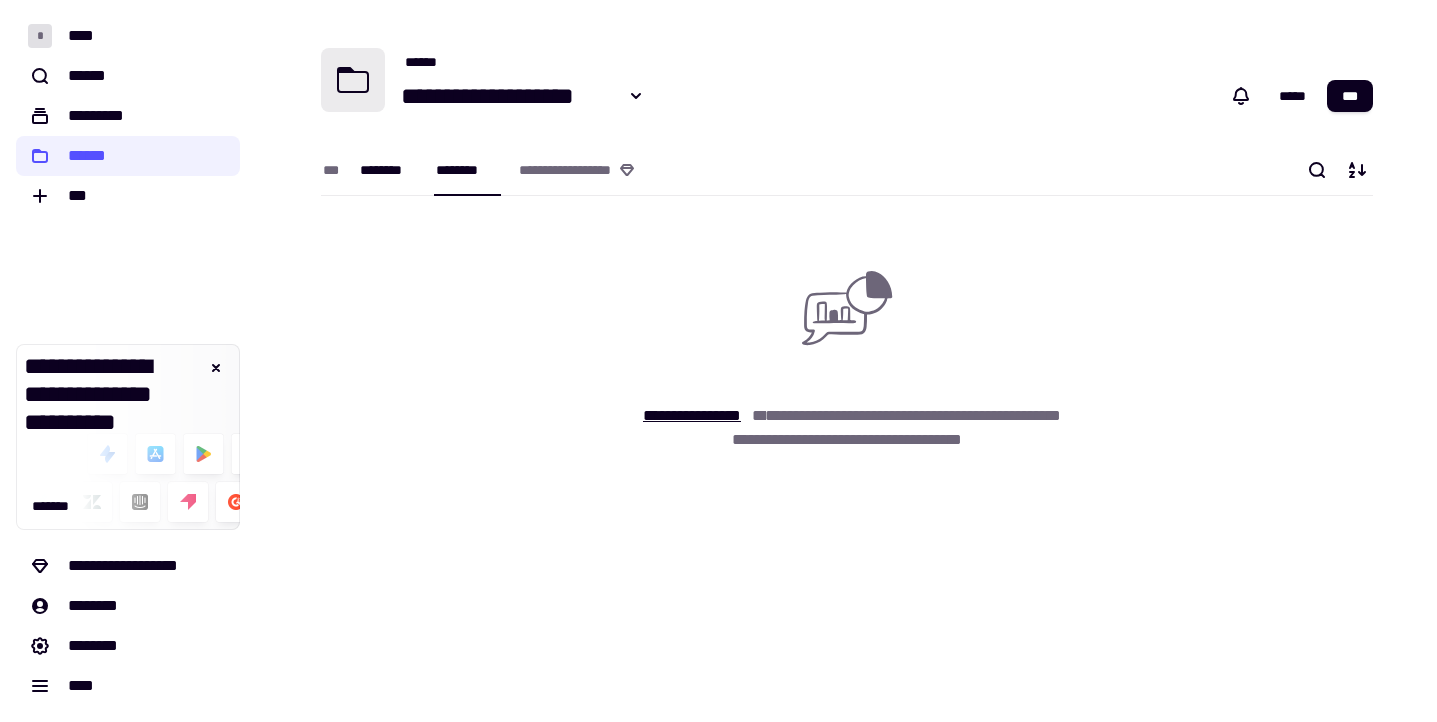 click on "********" at bounding box center [388, 170] 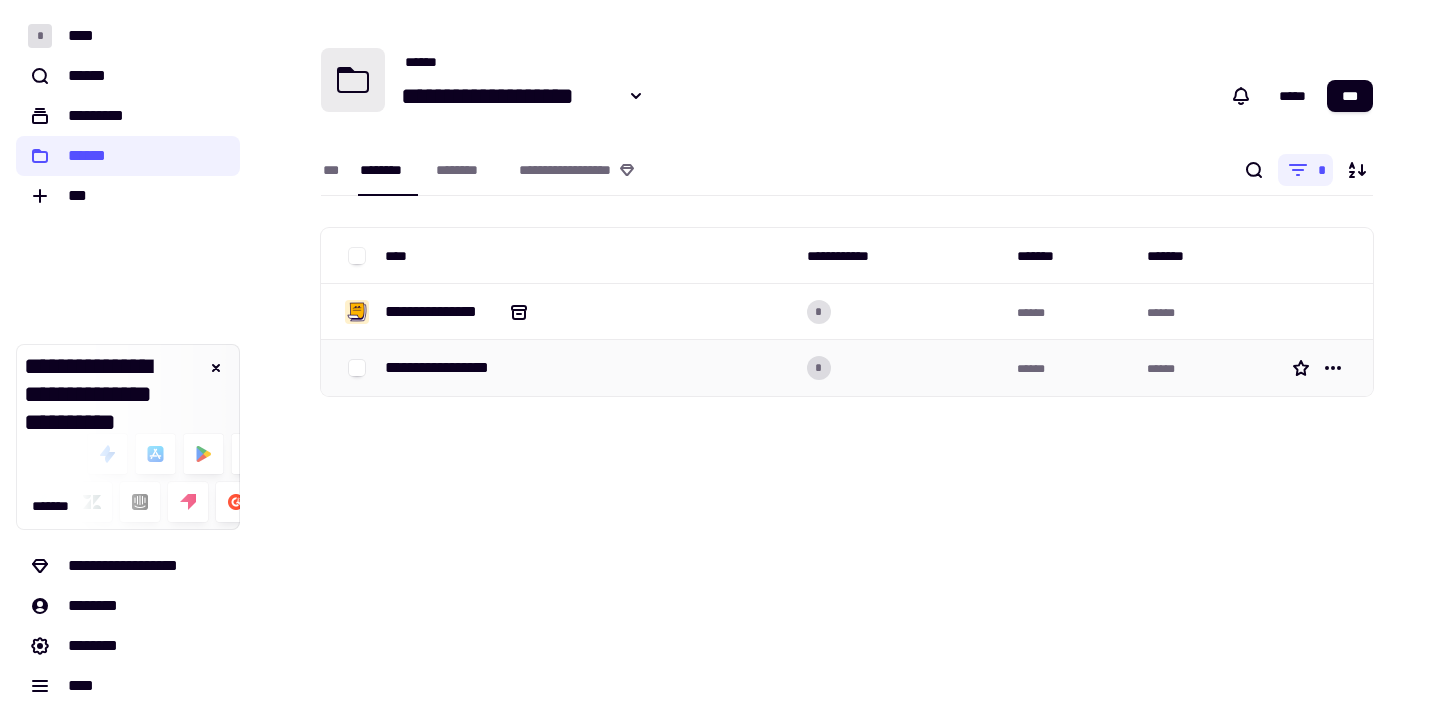 click on "**********" at bounding box center [588, 368] 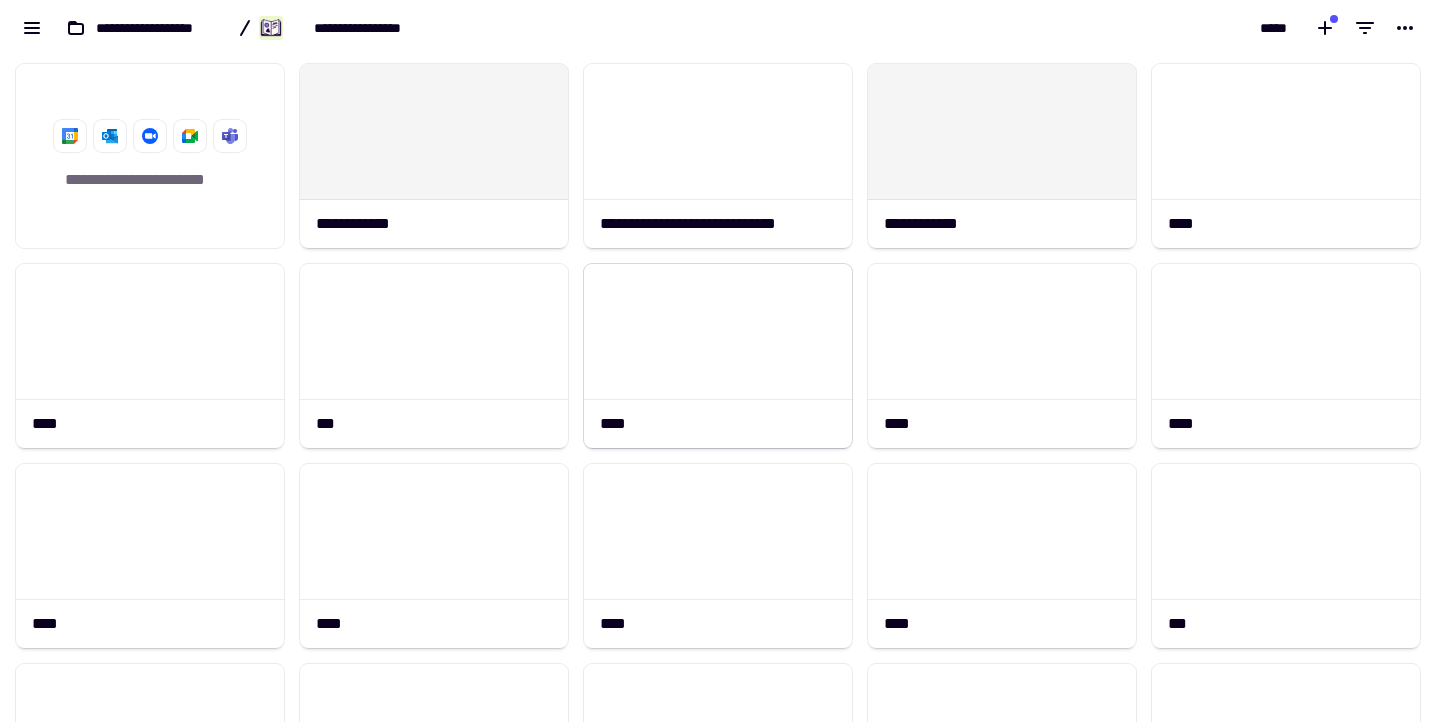 scroll, scrollTop: 1, scrollLeft: 1, axis: both 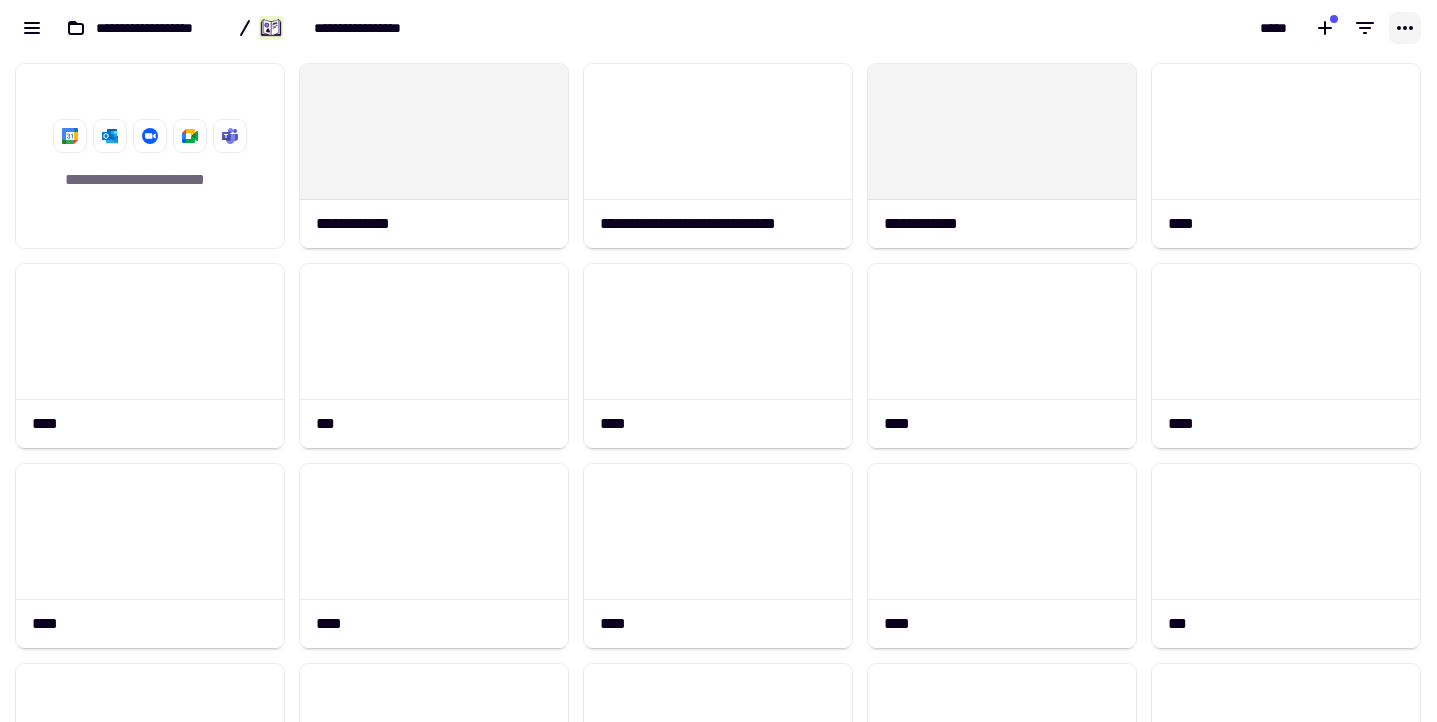 click 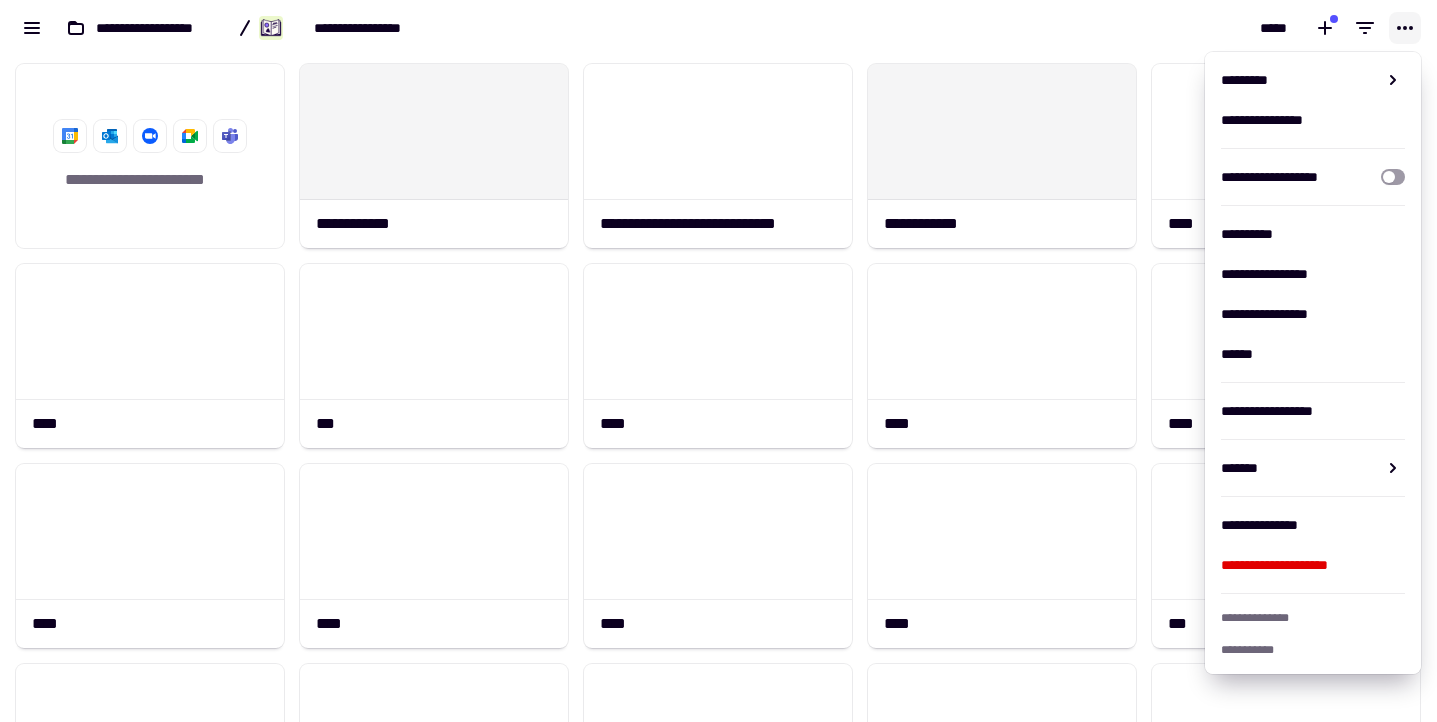 click 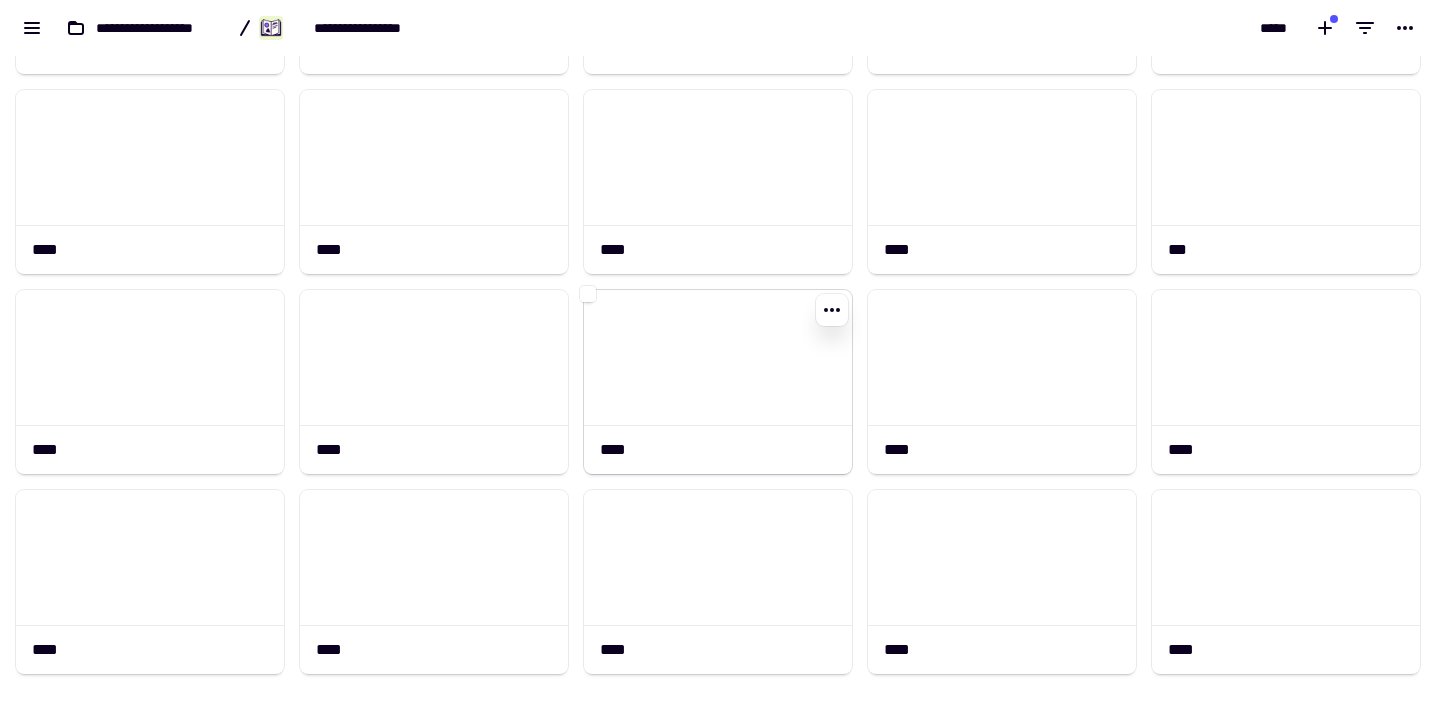scroll, scrollTop: 717, scrollLeft: 0, axis: vertical 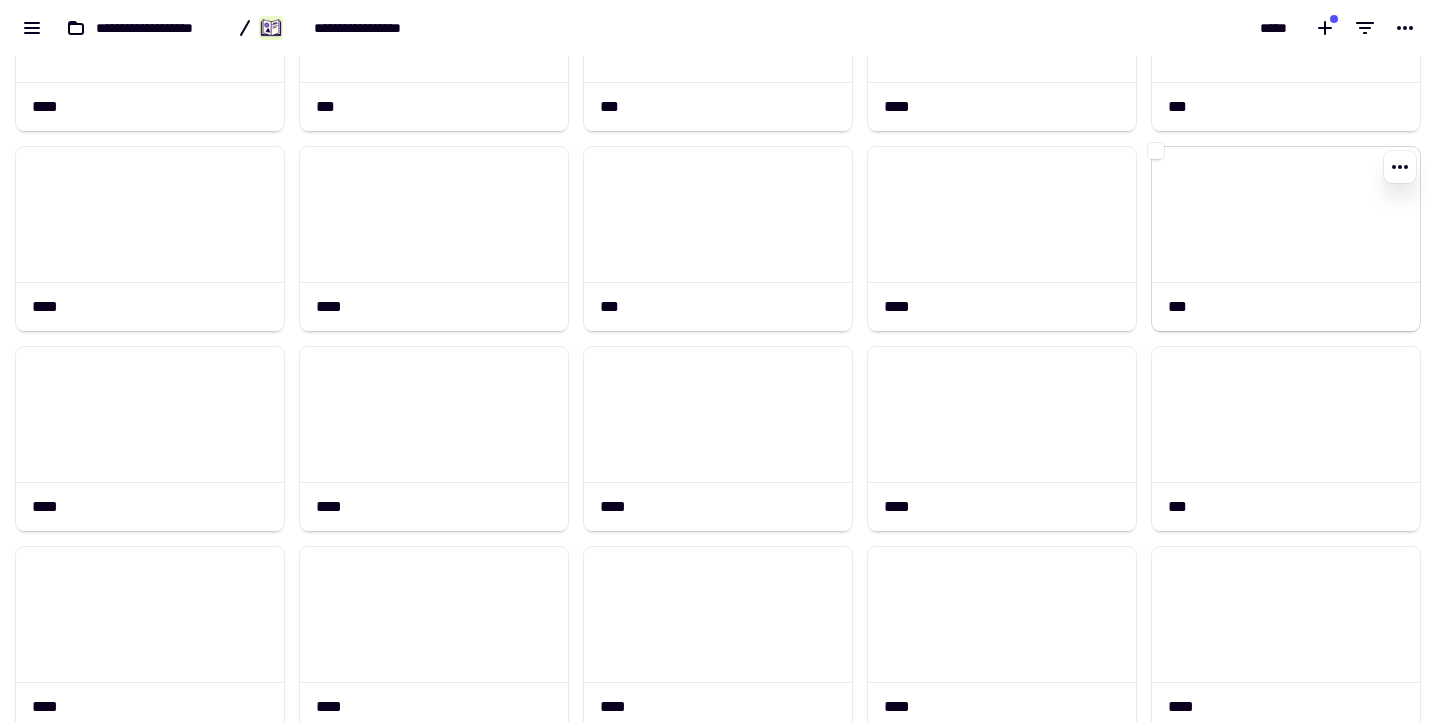 click 